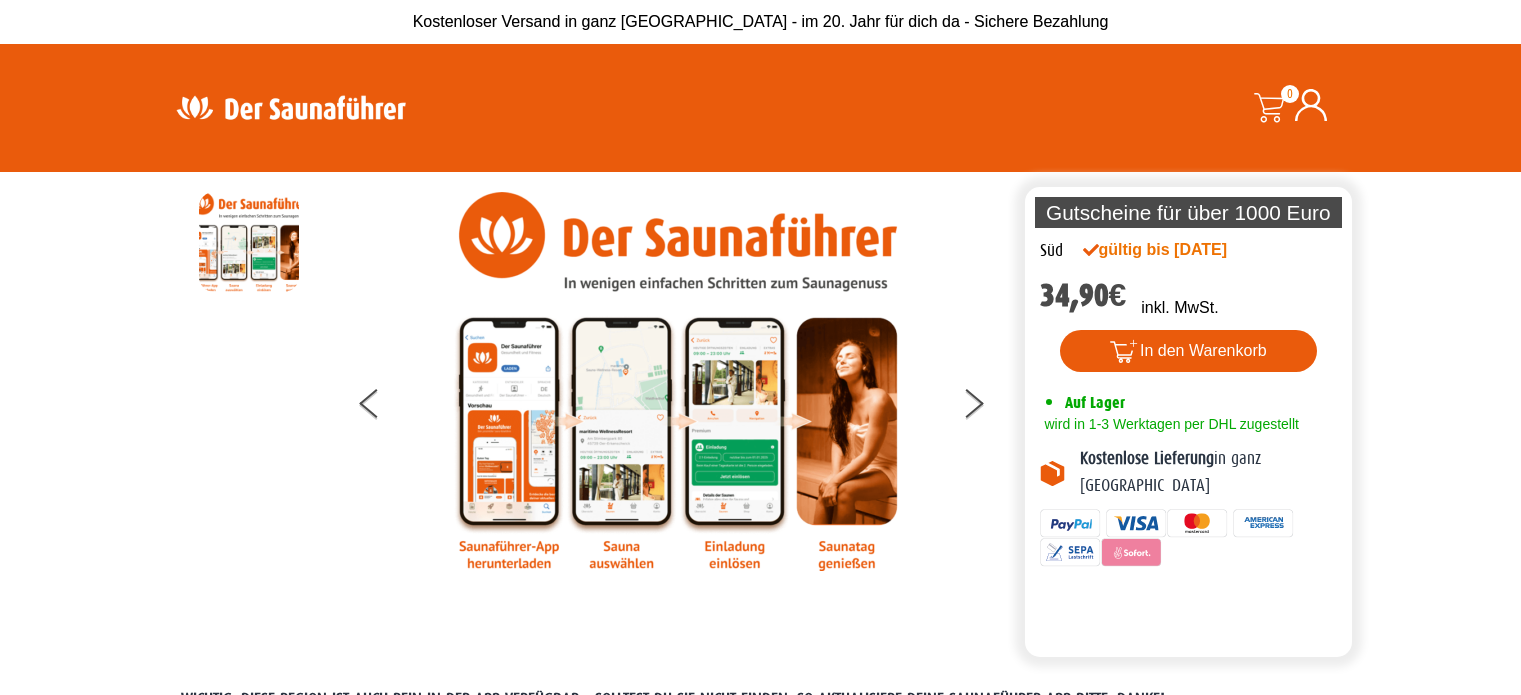 scroll, scrollTop: 0, scrollLeft: 0, axis: both 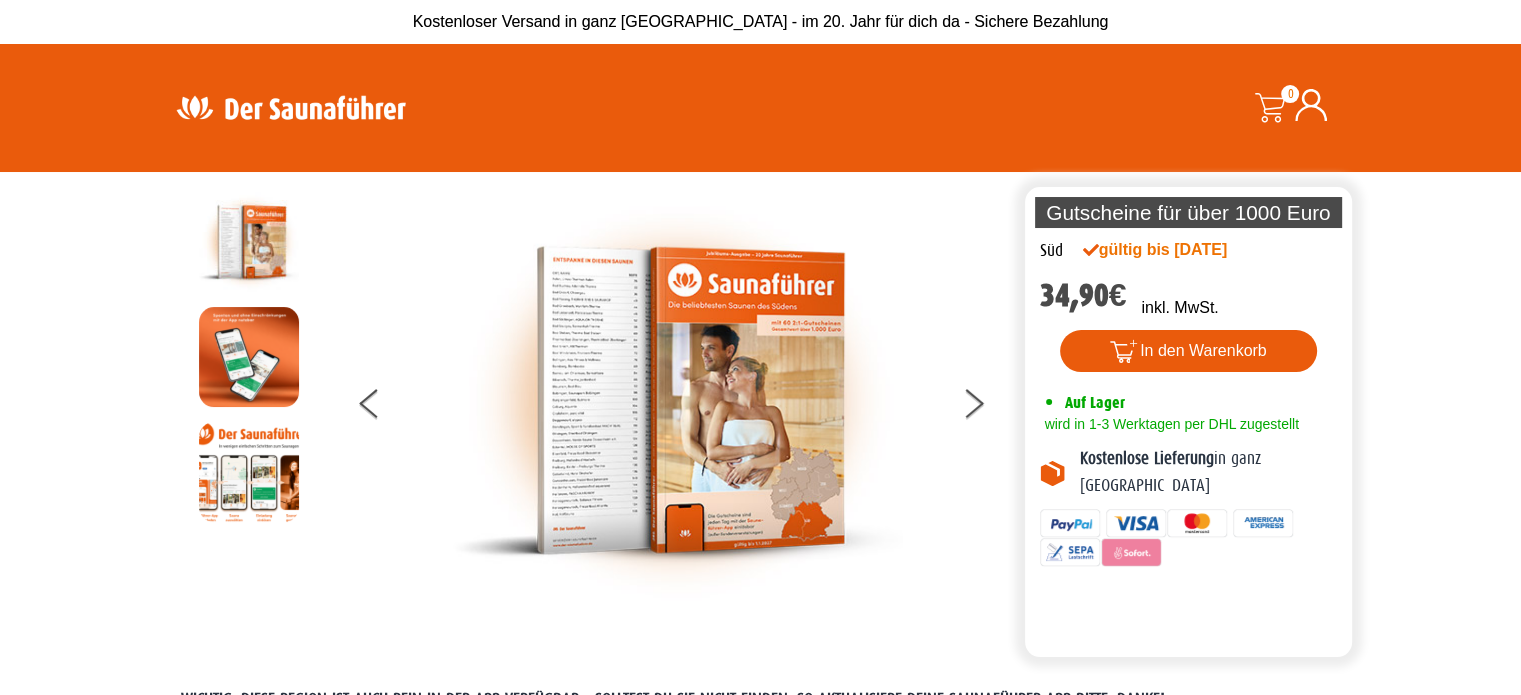 click at bounding box center (678, 400) 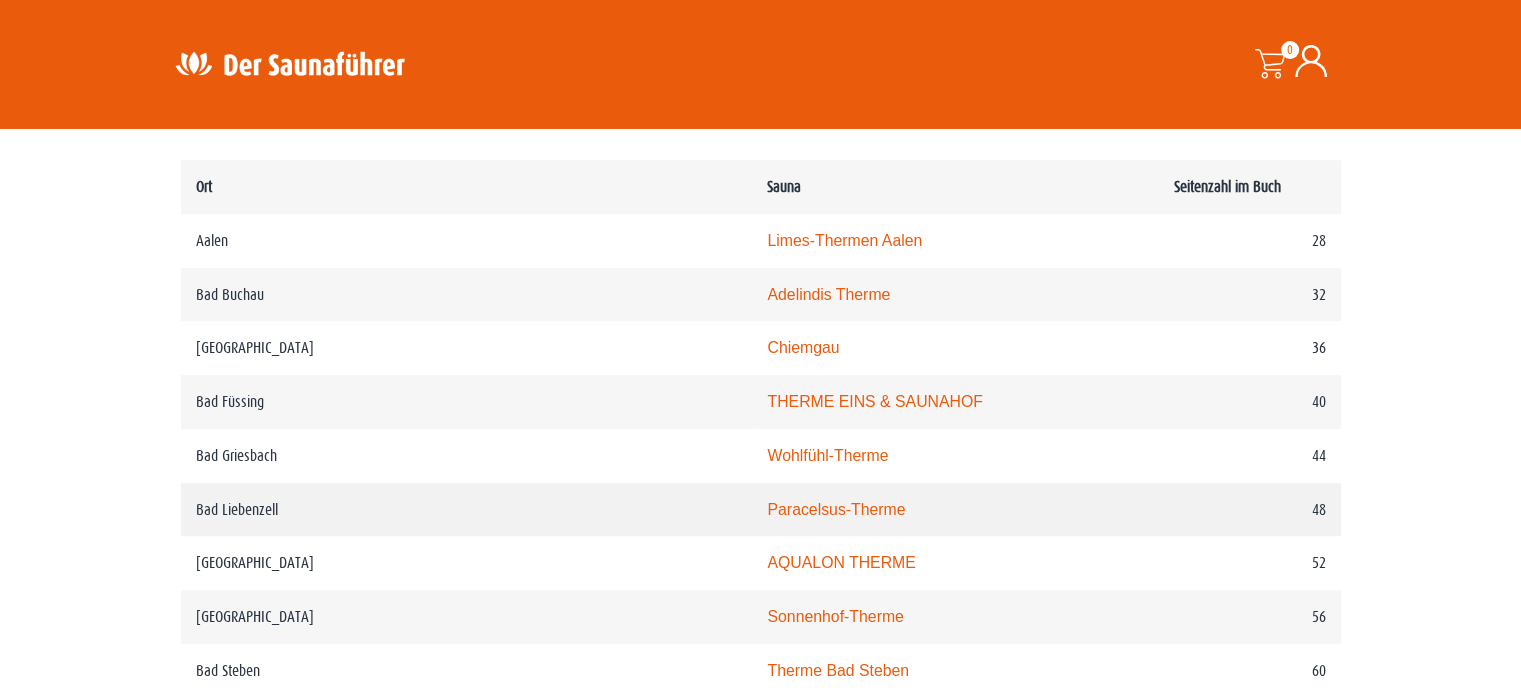 scroll, scrollTop: 900, scrollLeft: 0, axis: vertical 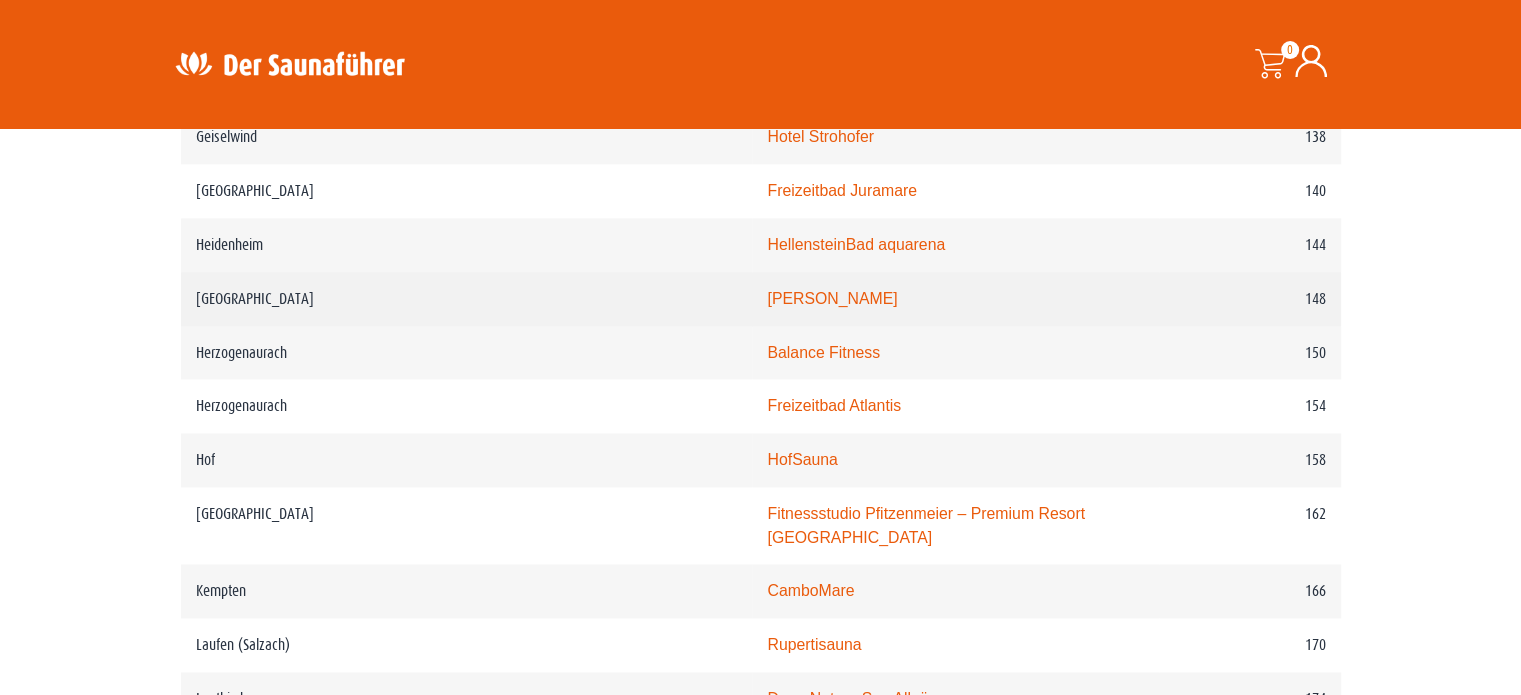 click on "PASCHA HAMAM" at bounding box center (832, 298) 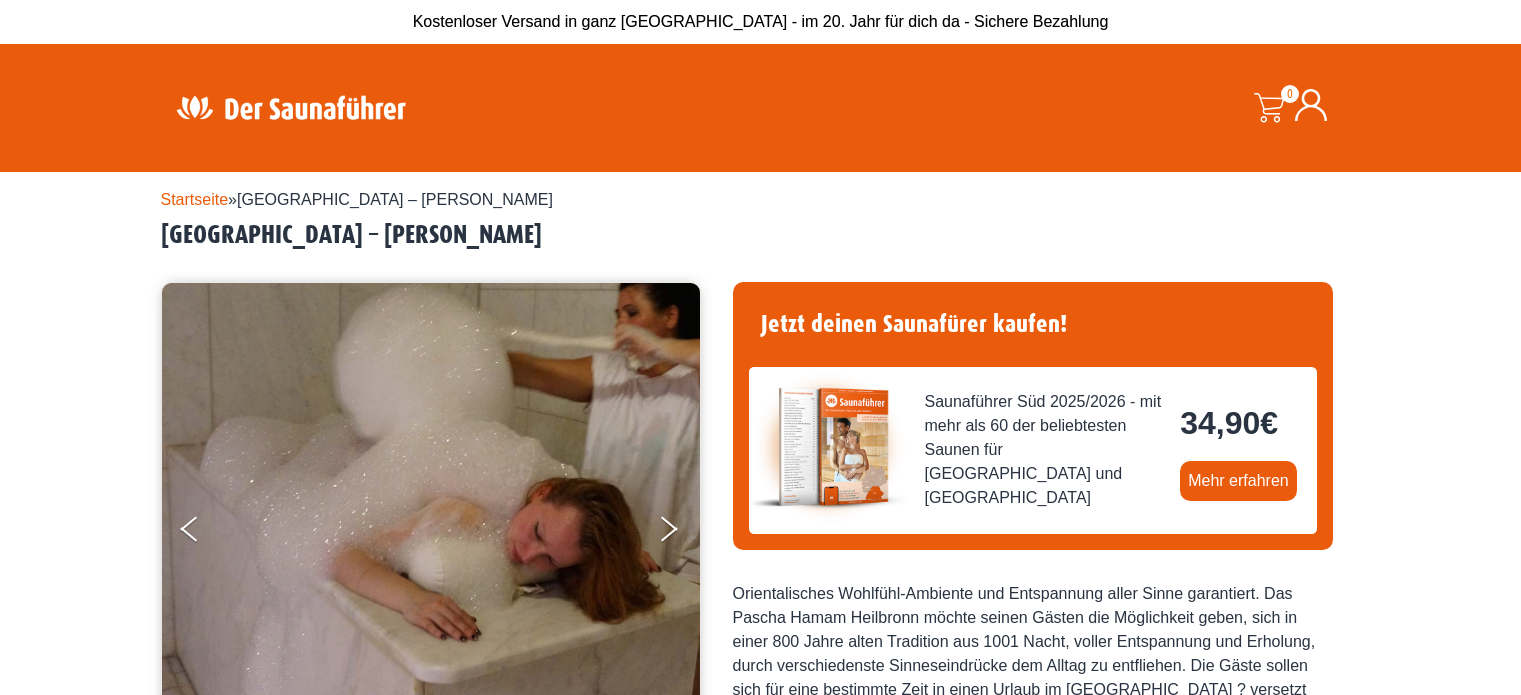 scroll, scrollTop: 0, scrollLeft: 0, axis: both 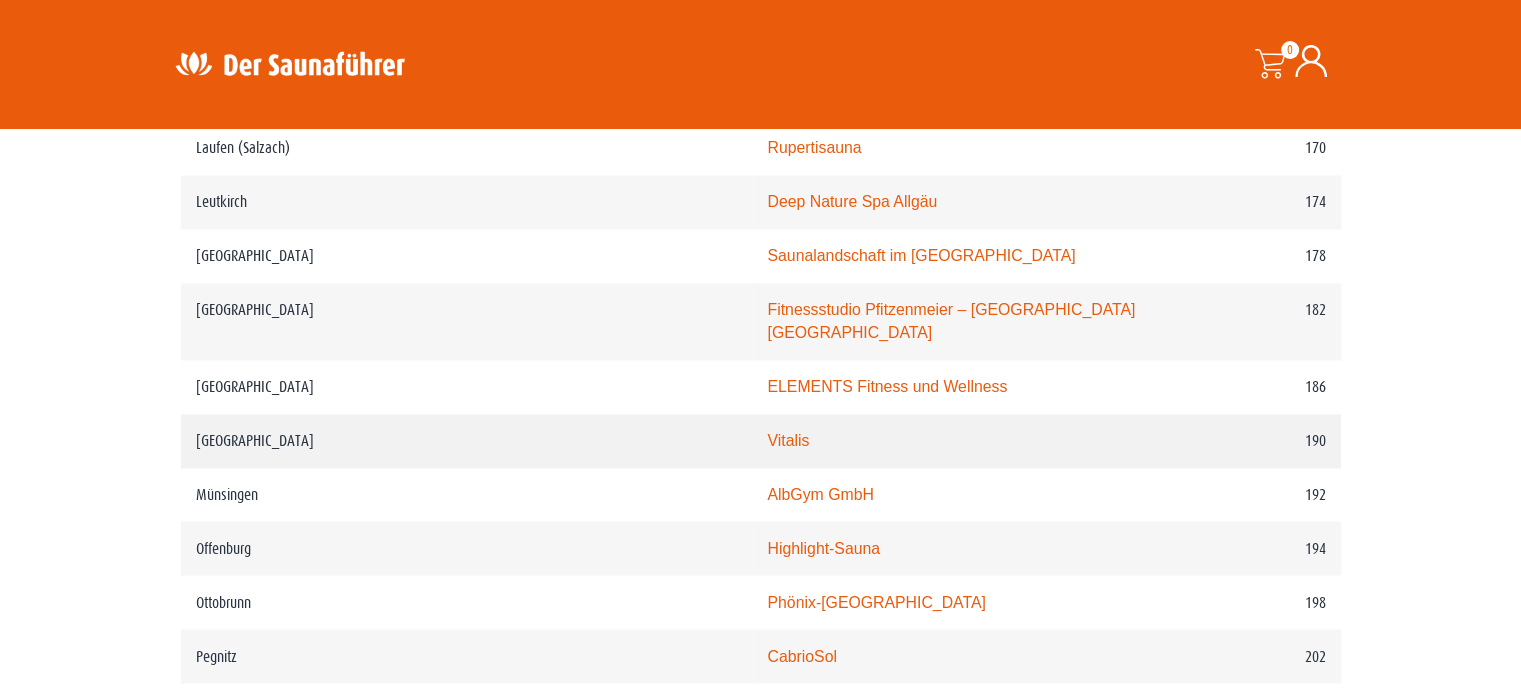 click on "München" at bounding box center (467, 441) 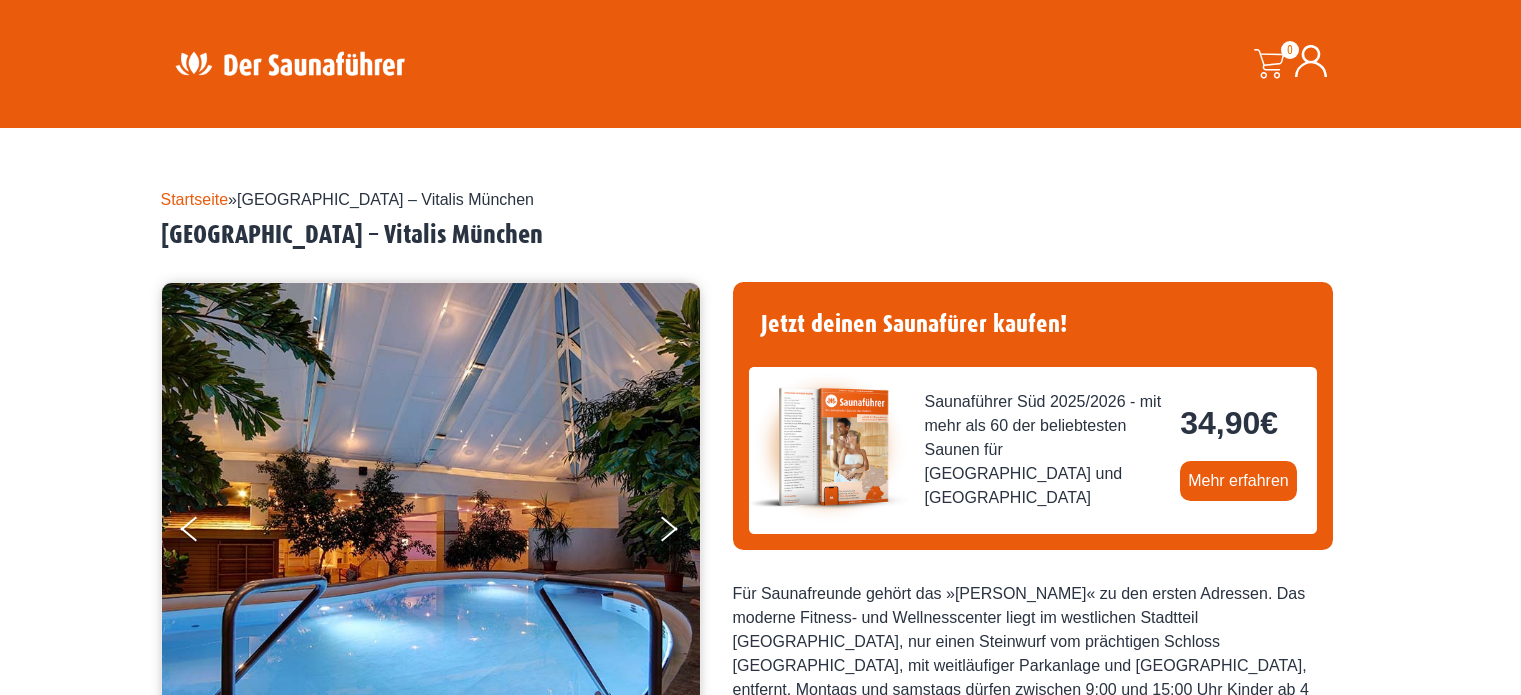 scroll, scrollTop: 144, scrollLeft: 0, axis: vertical 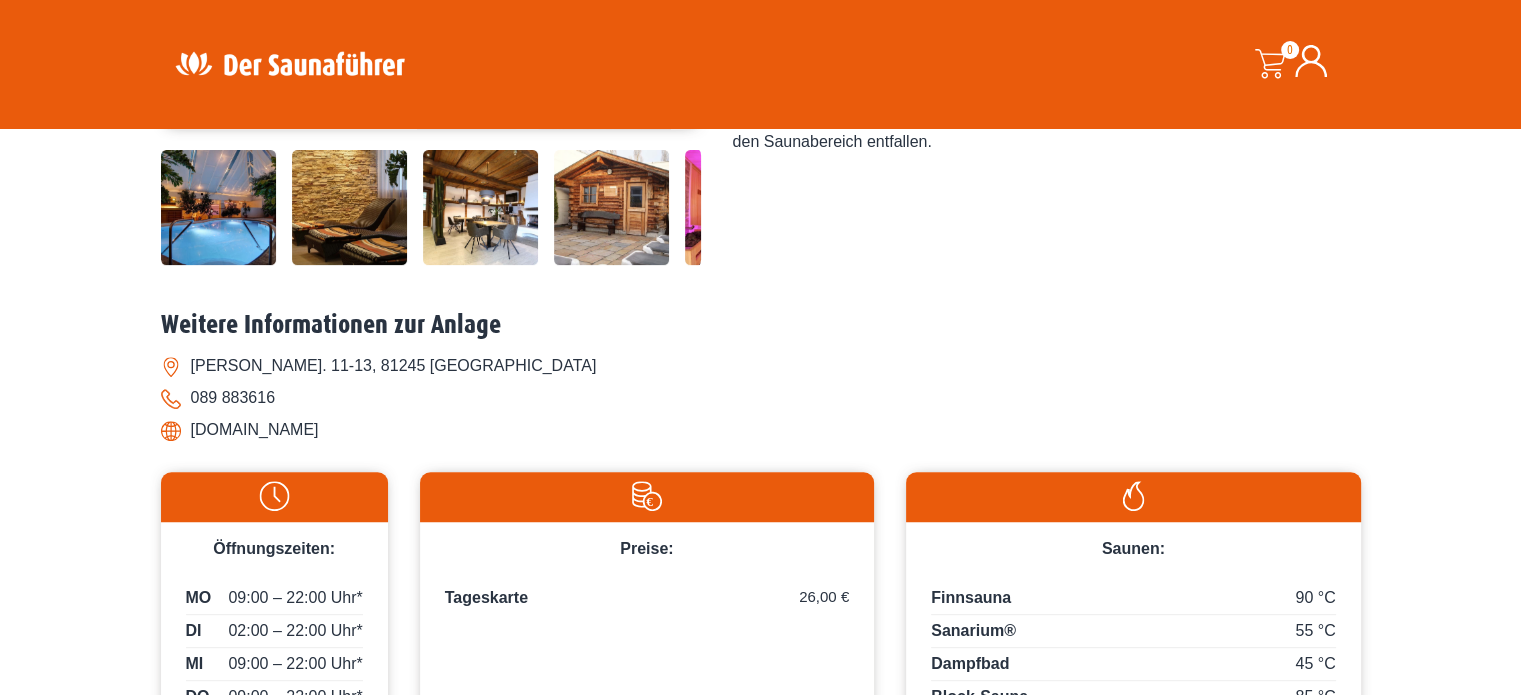 click at bounding box center [611, 207] 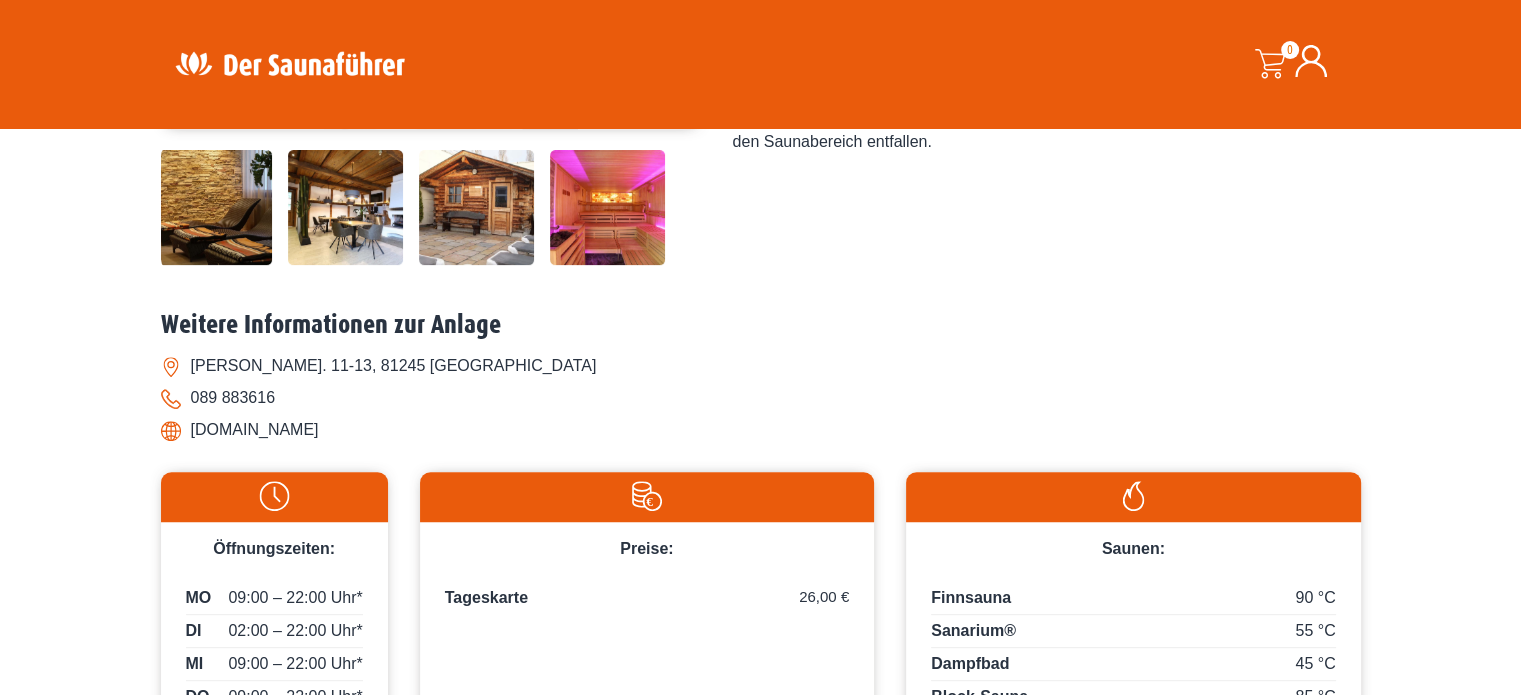 click at bounding box center (607, 207) 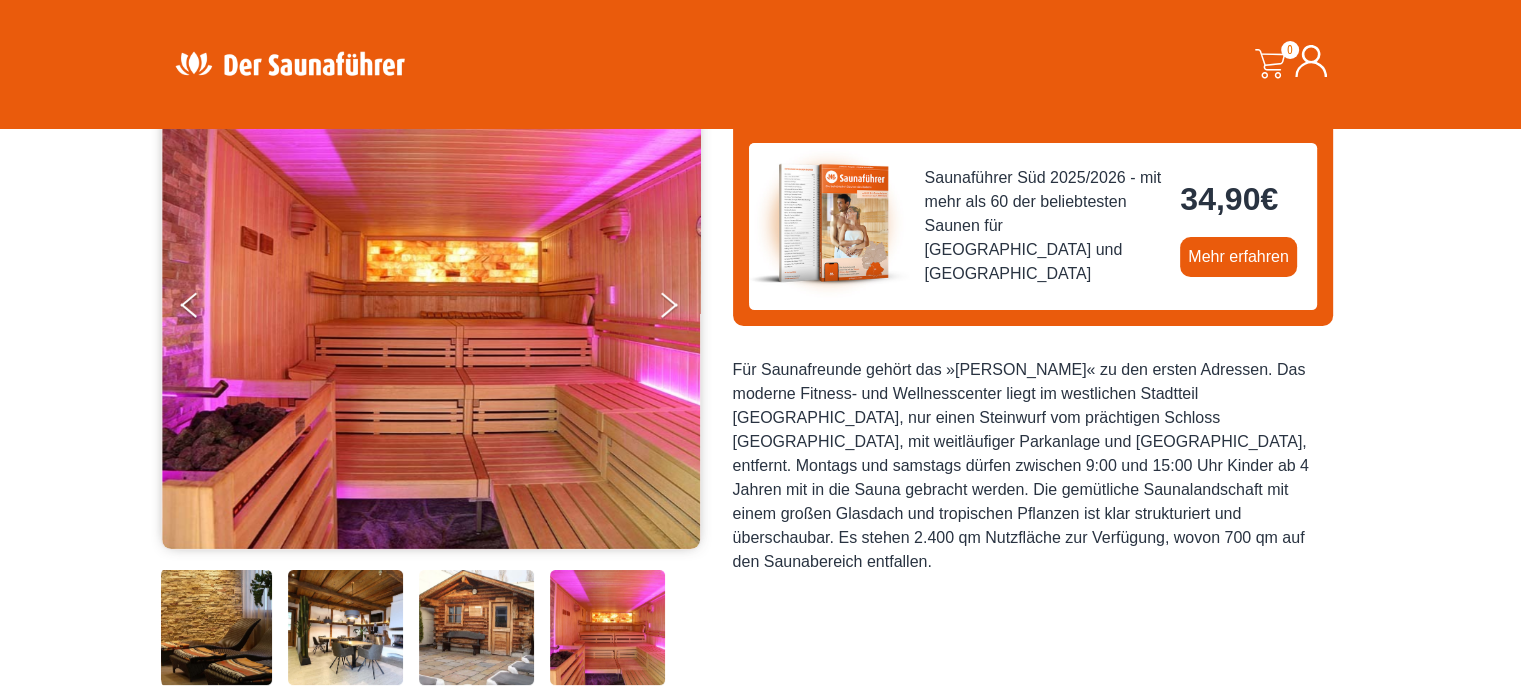 scroll, scrollTop: 44, scrollLeft: 0, axis: vertical 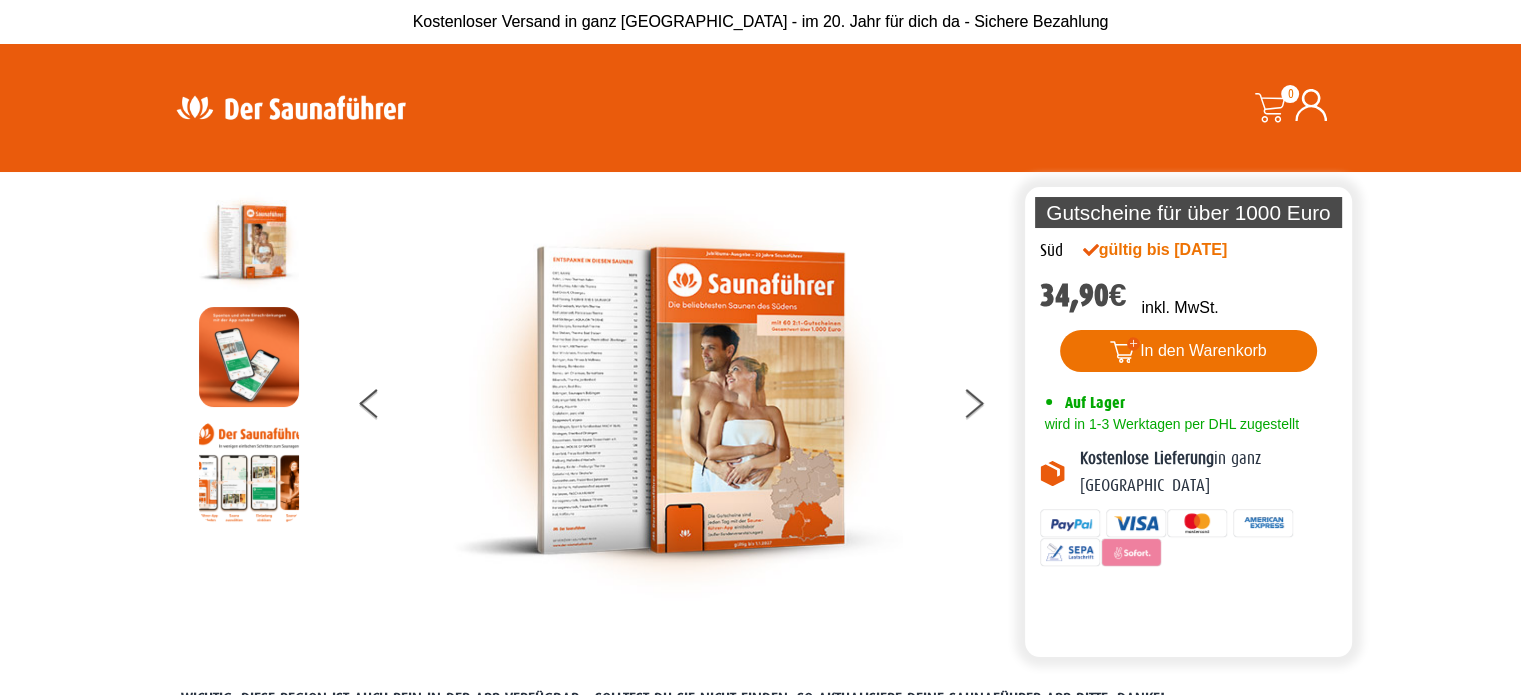 click on "In den Warenkorb" at bounding box center [1188, 351] 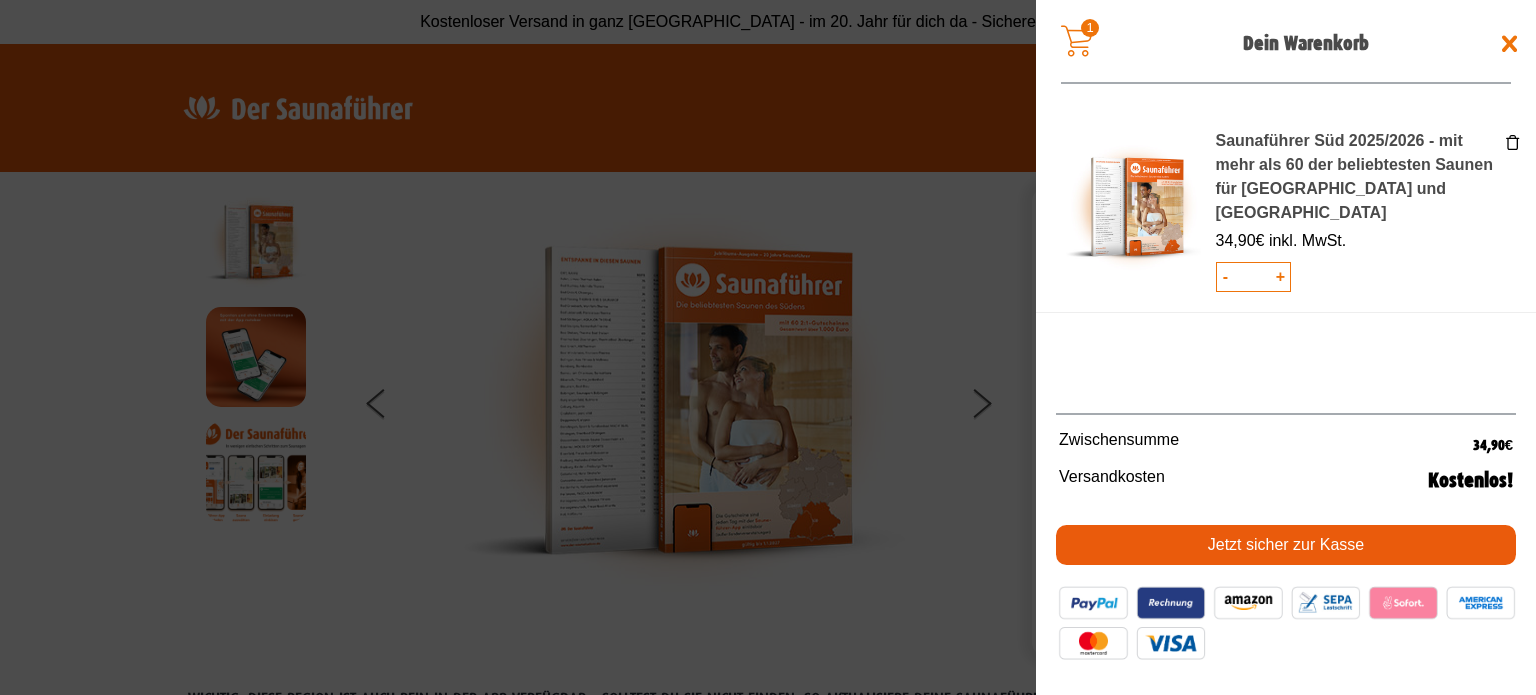 click at bounding box center [1510, 44] 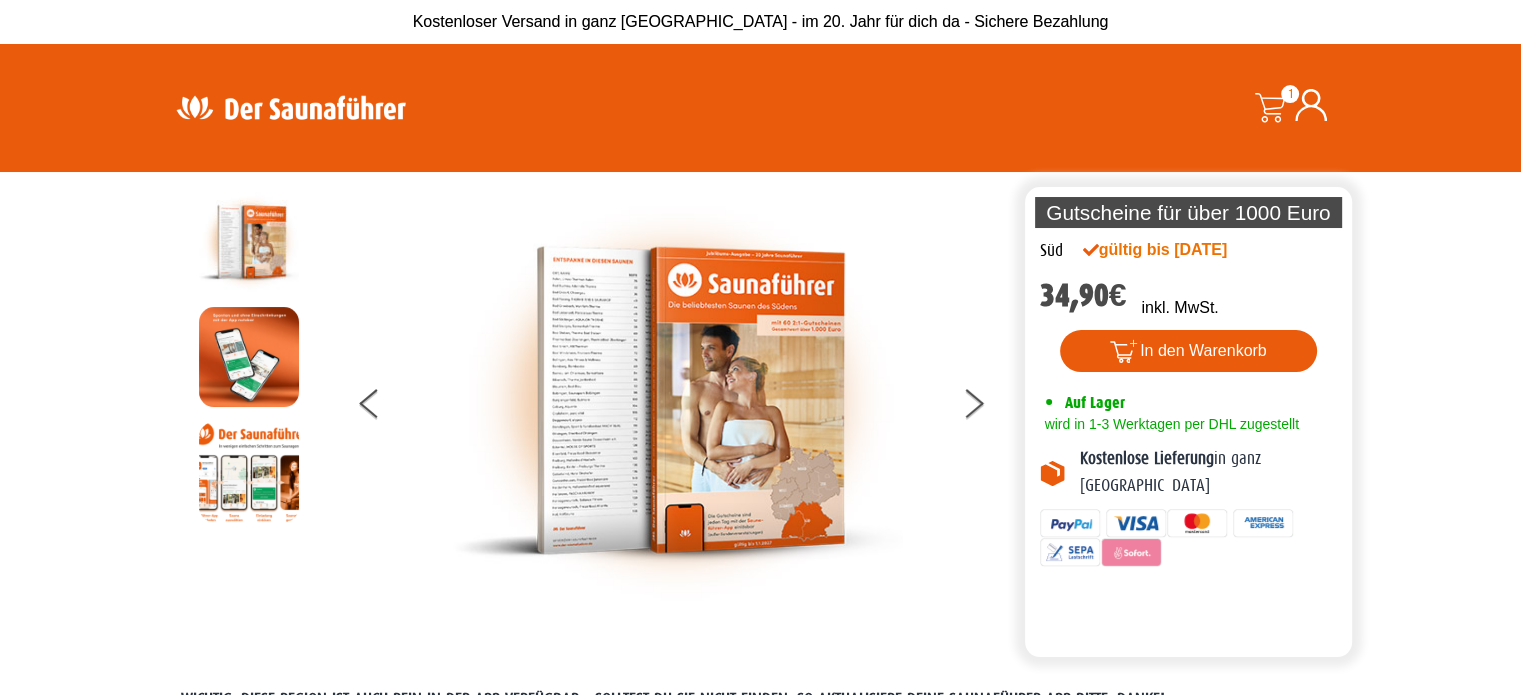 click at bounding box center [291, 107] 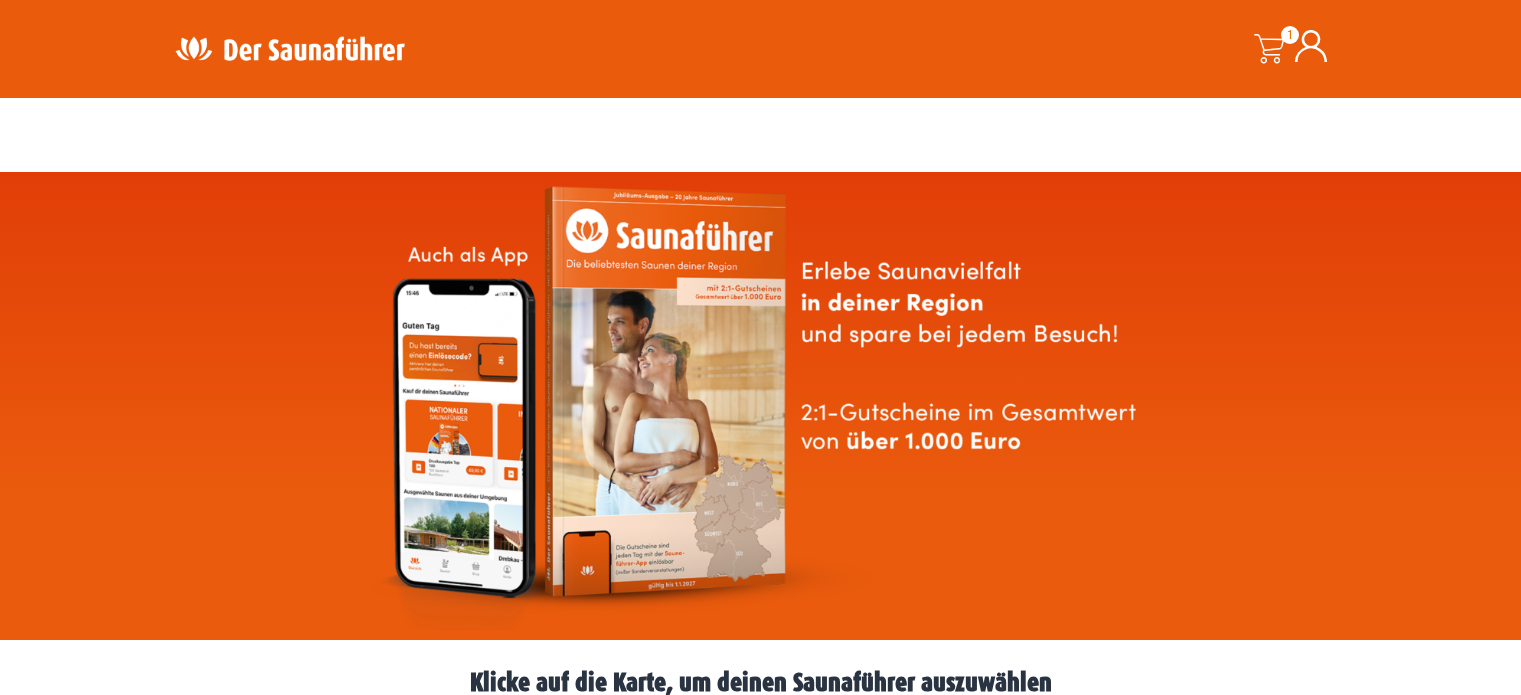 scroll, scrollTop: 200, scrollLeft: 0, axis: vertical 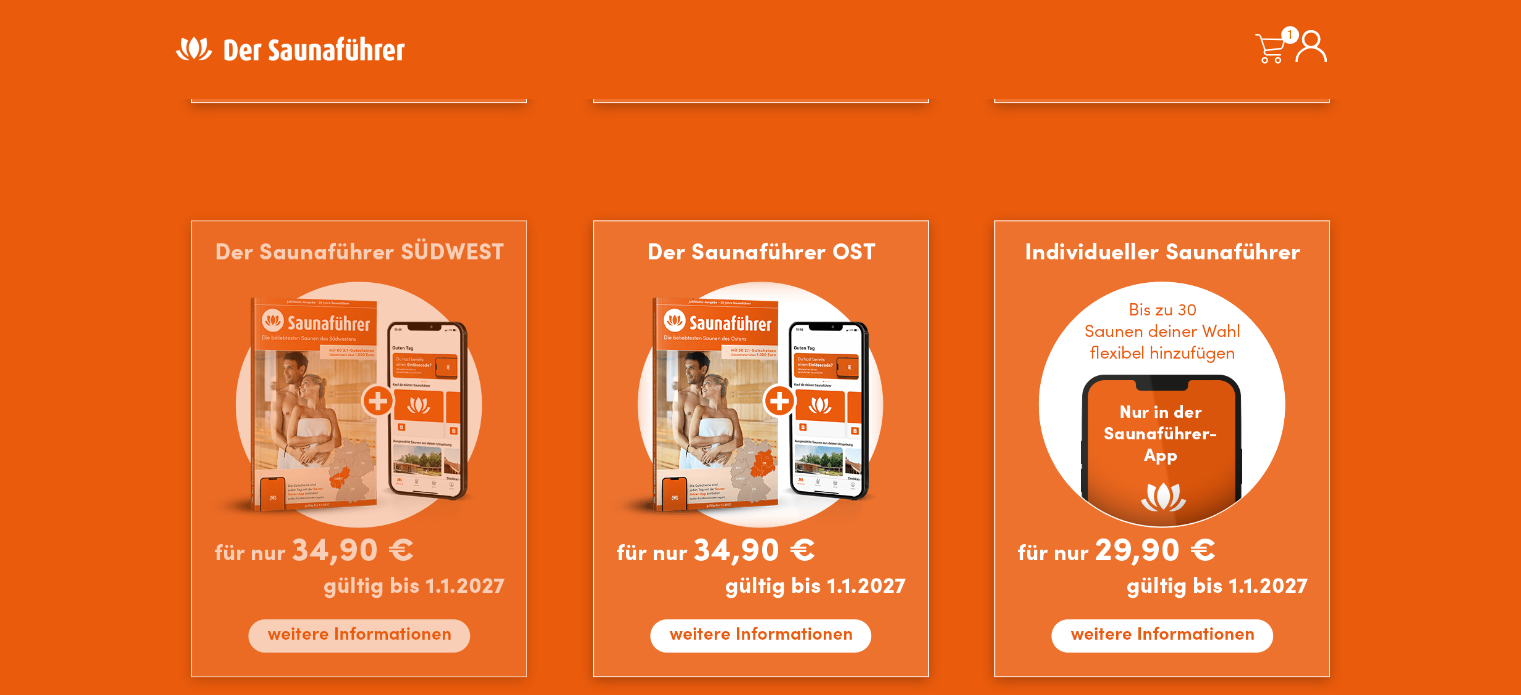 click at bounding box center [359, 448] 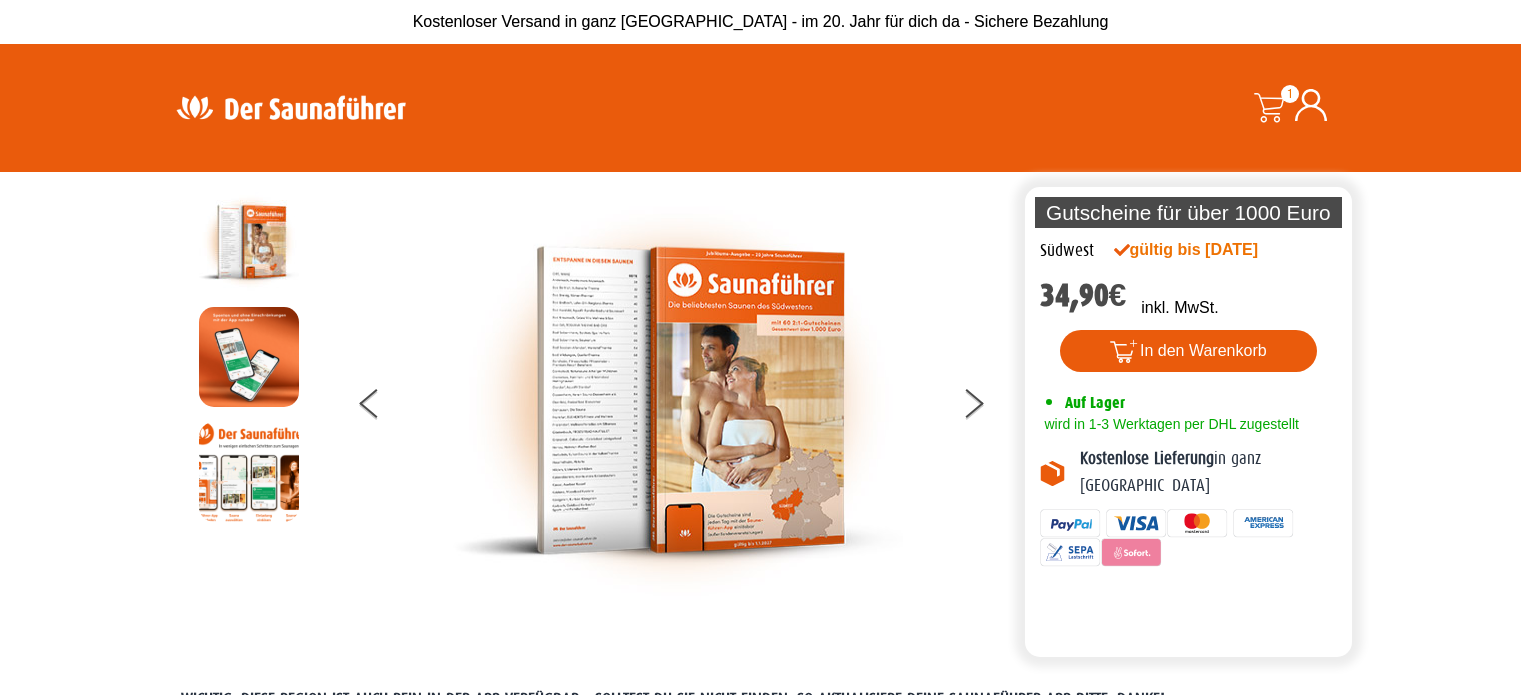 scroll, scrollTop: 0, scrollLeft: 0, axis: both 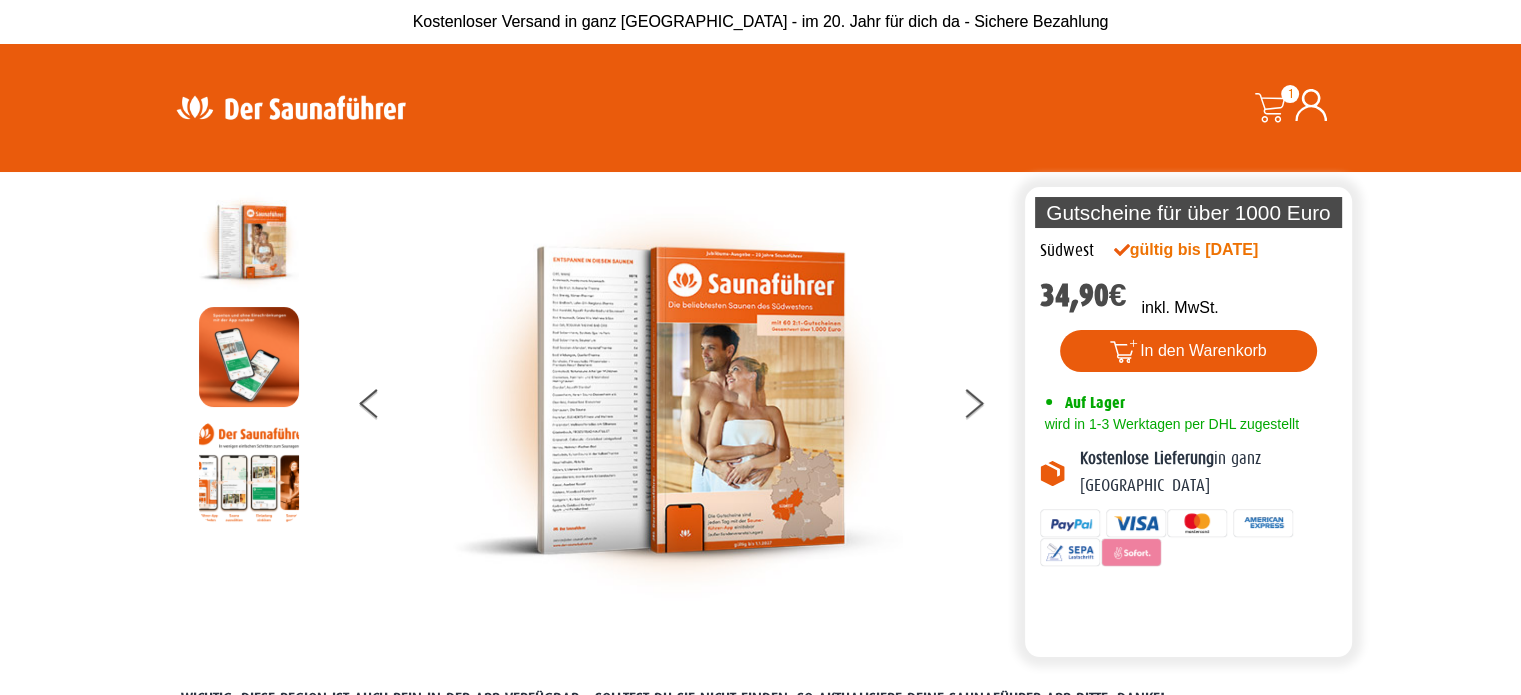 click at bounding box center [1269, 108] 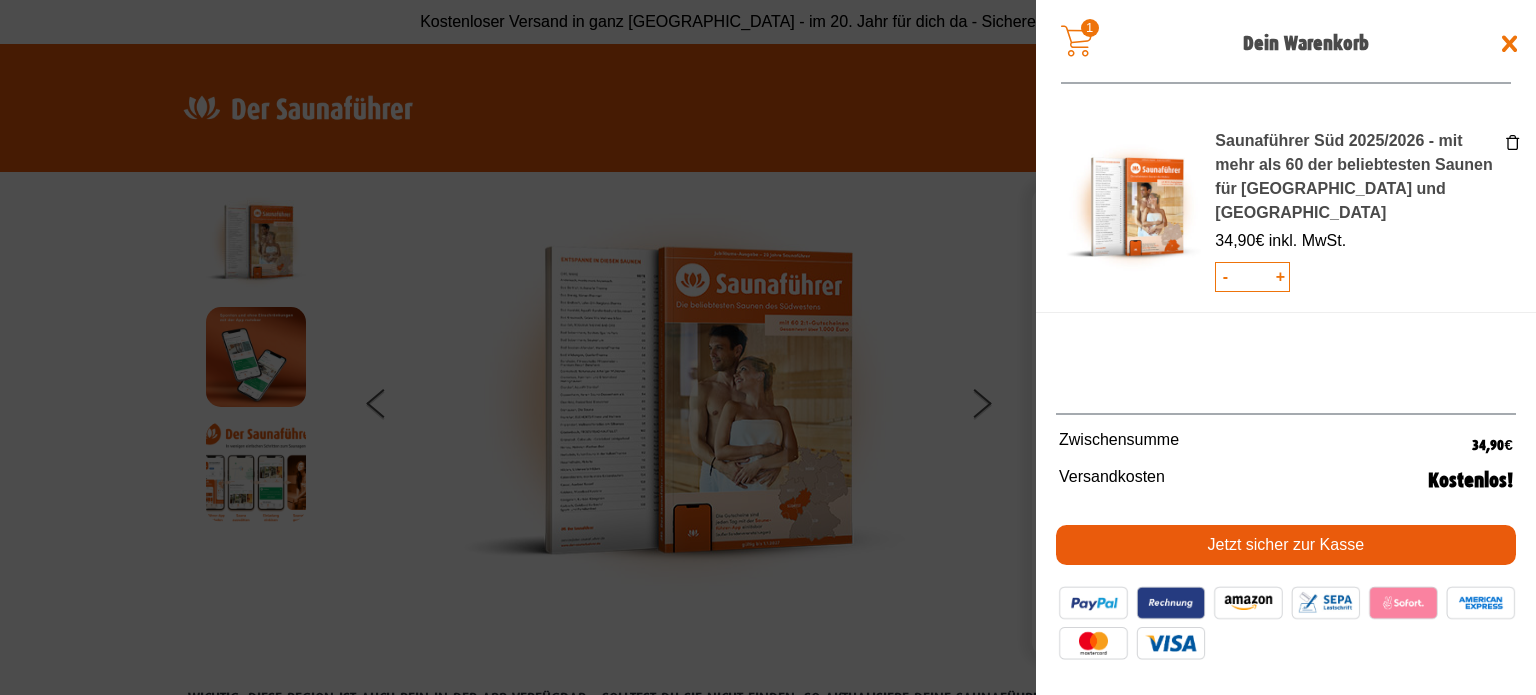 click at bounding box center [768, 347] 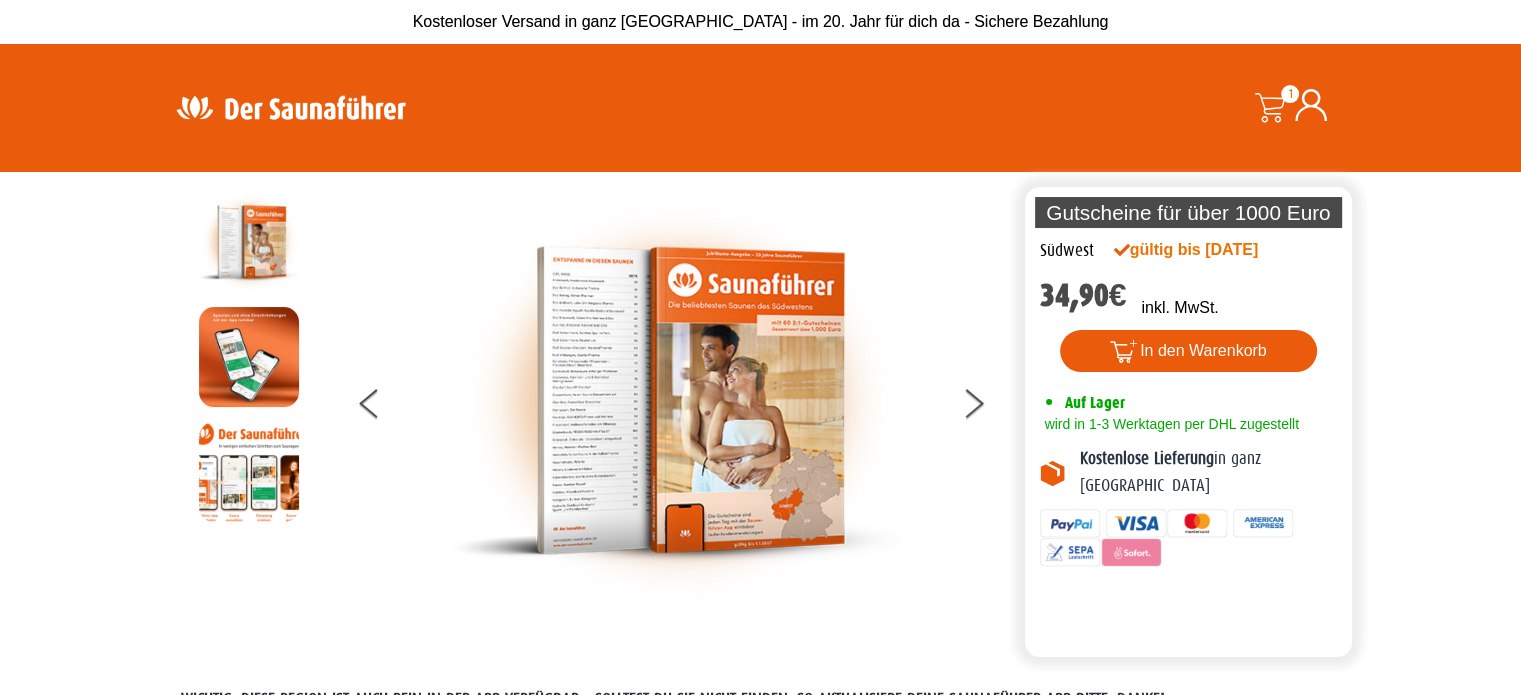 click at bounding box center [291, 107] 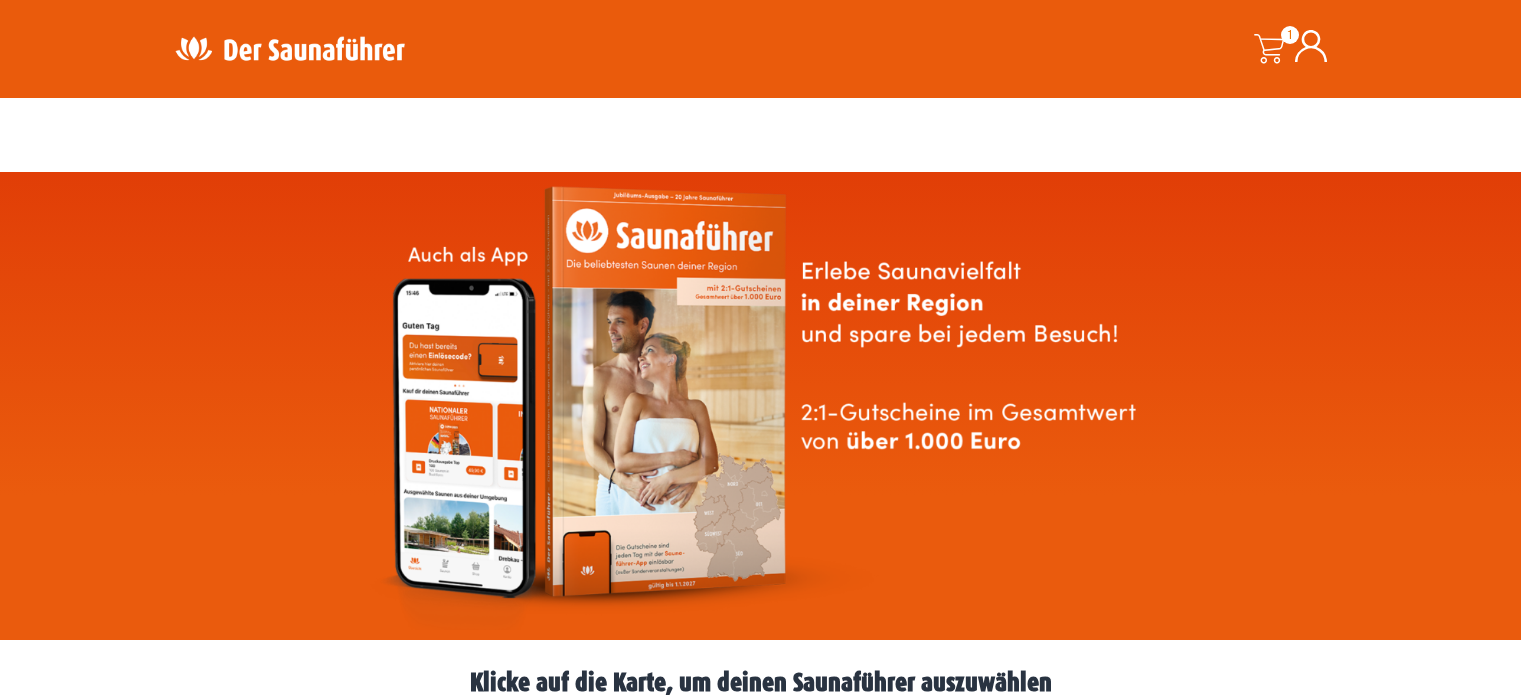scroll, scrollTop: 300, scrollLeft: 0, axis: vertical 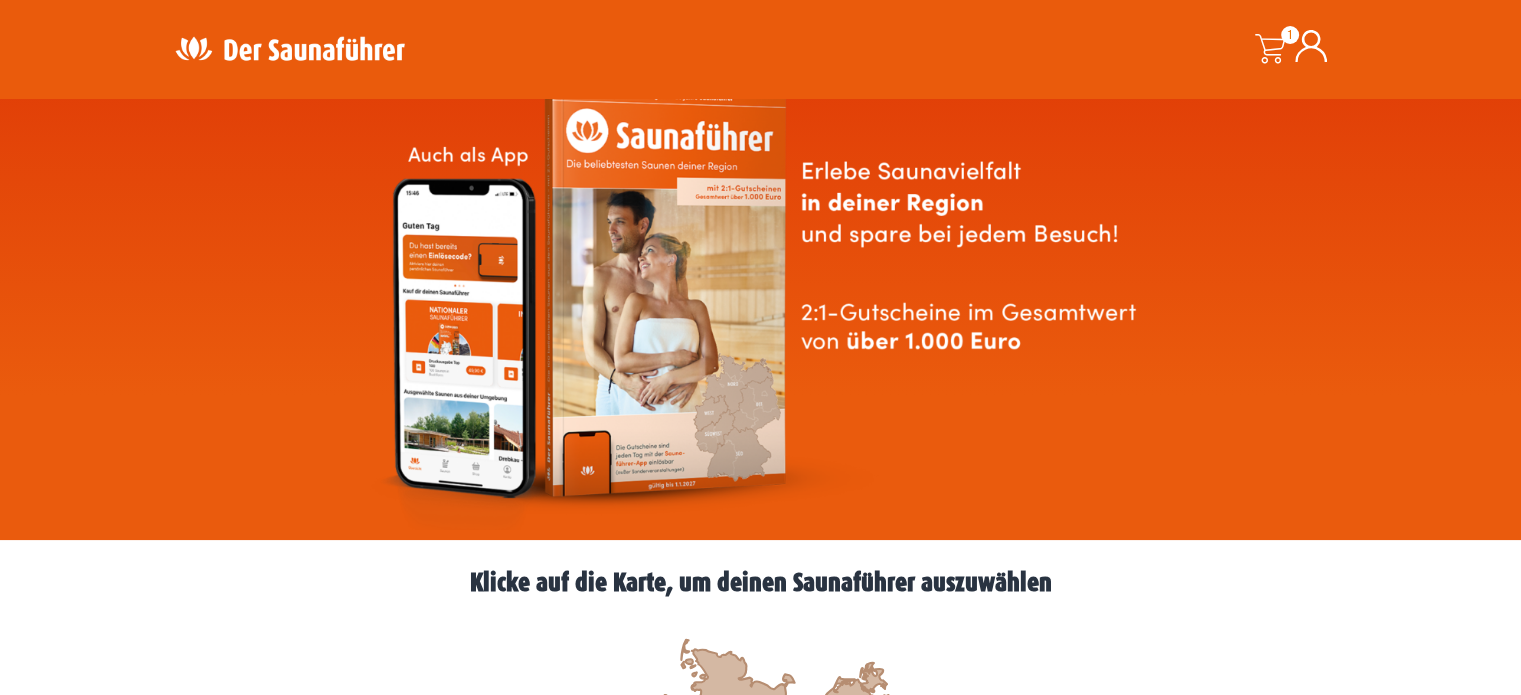 click at bounding box center (1269, 49) 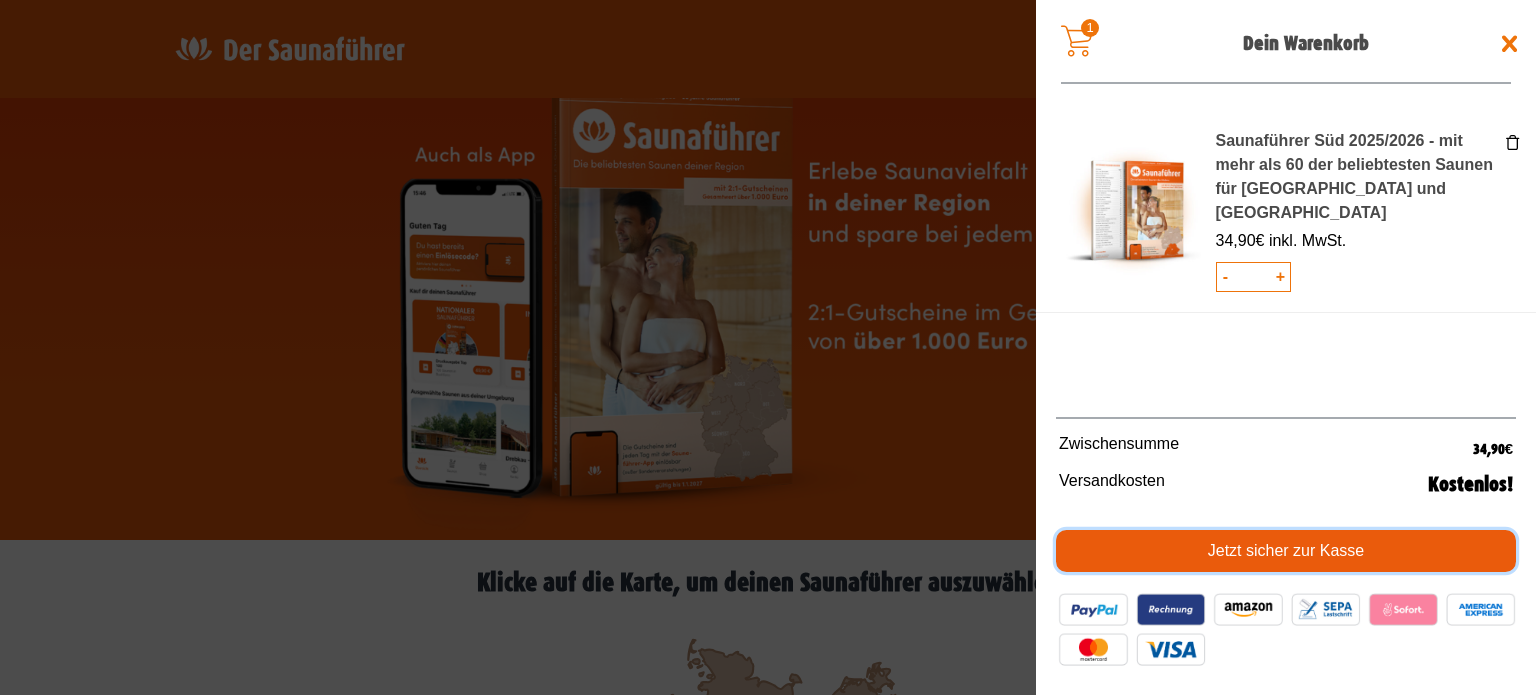 click on "Jetzt sicher zur Kasse" at bounding box center [1286, 551] 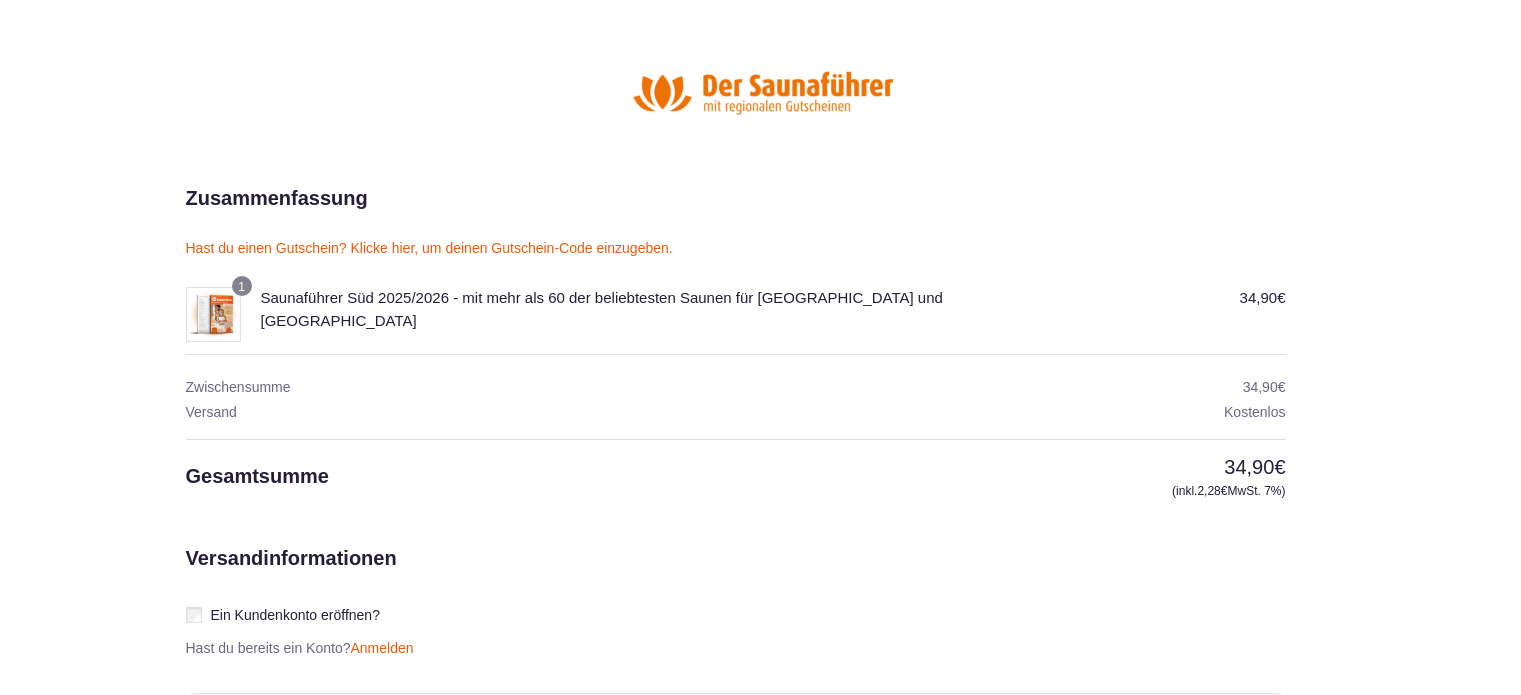 scroll, scrollTop: 0, scrollLeft: 0, axis: both 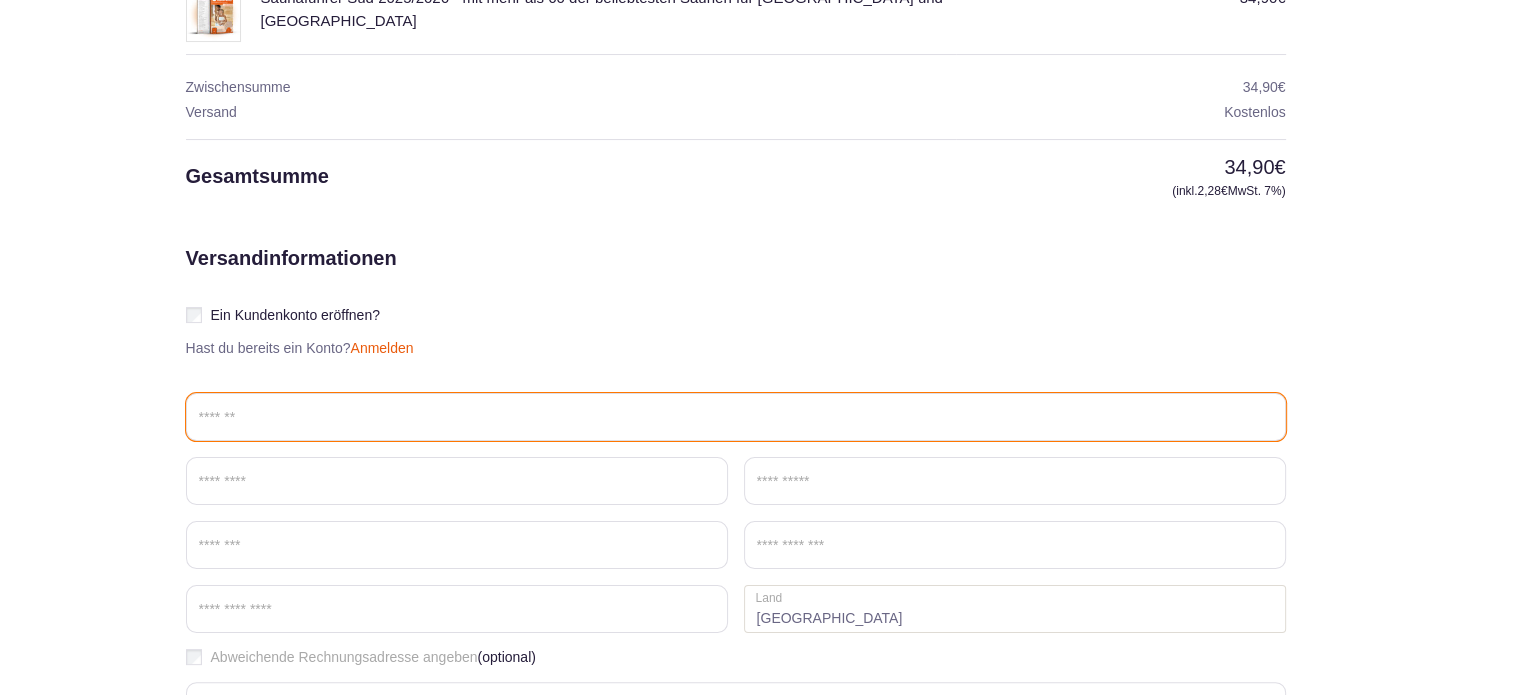 click on "Email  *" at bounding box center (736, 417) 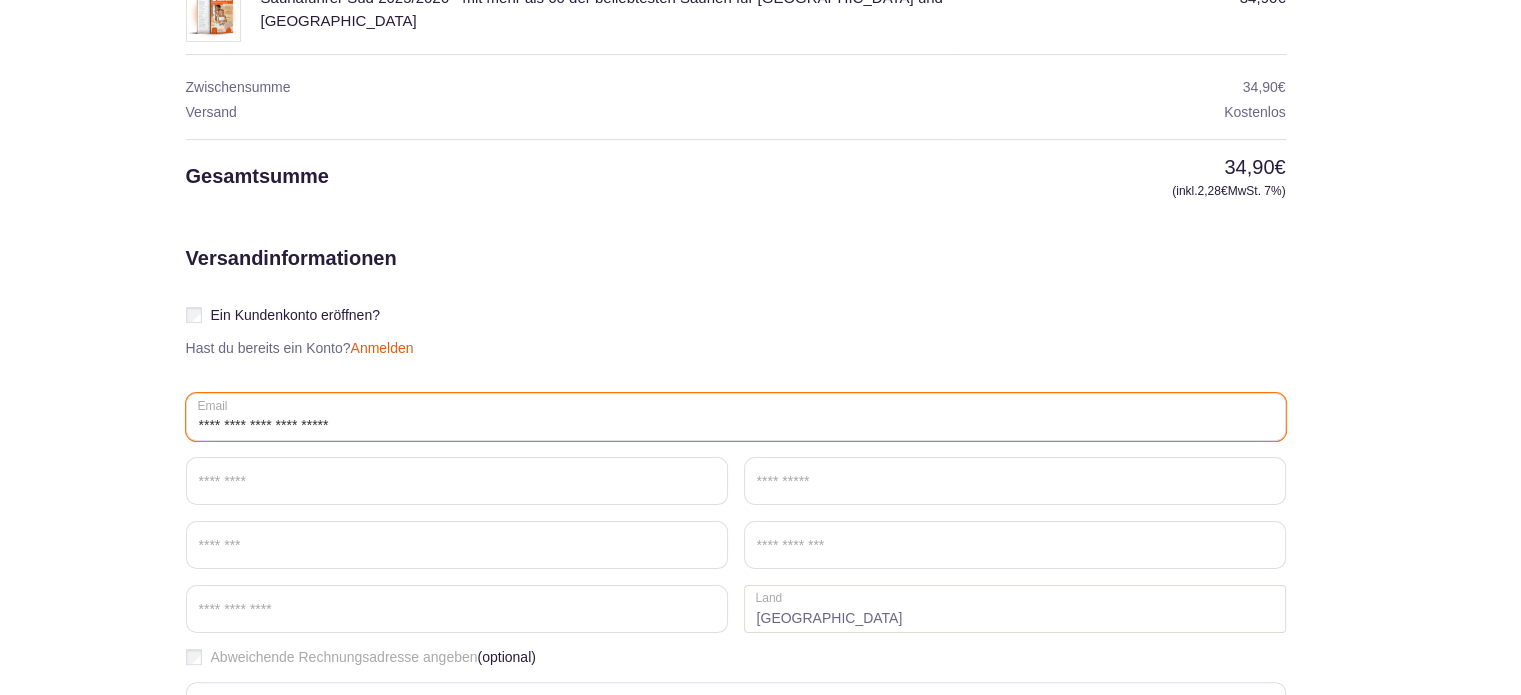 type on "**********" 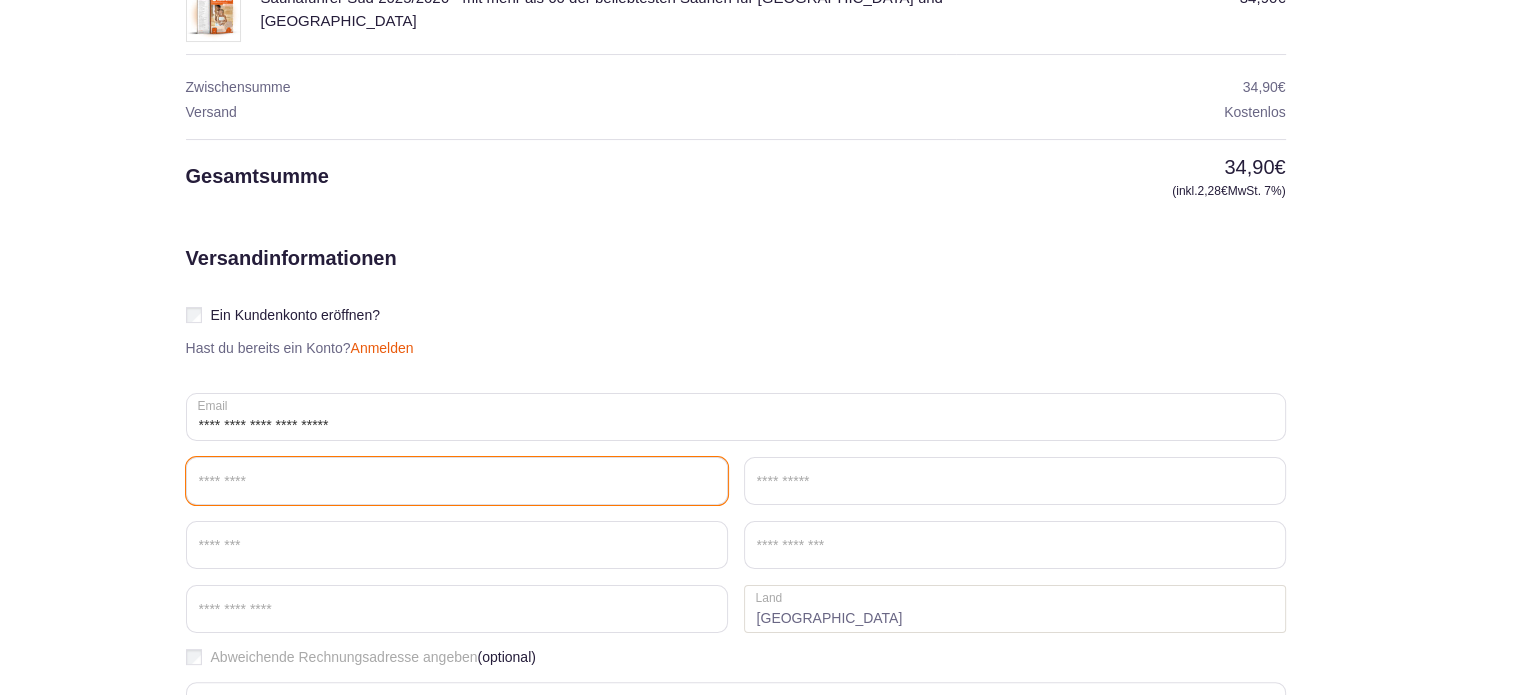 click on "Vorname  *" at bounding box center [457, 481] 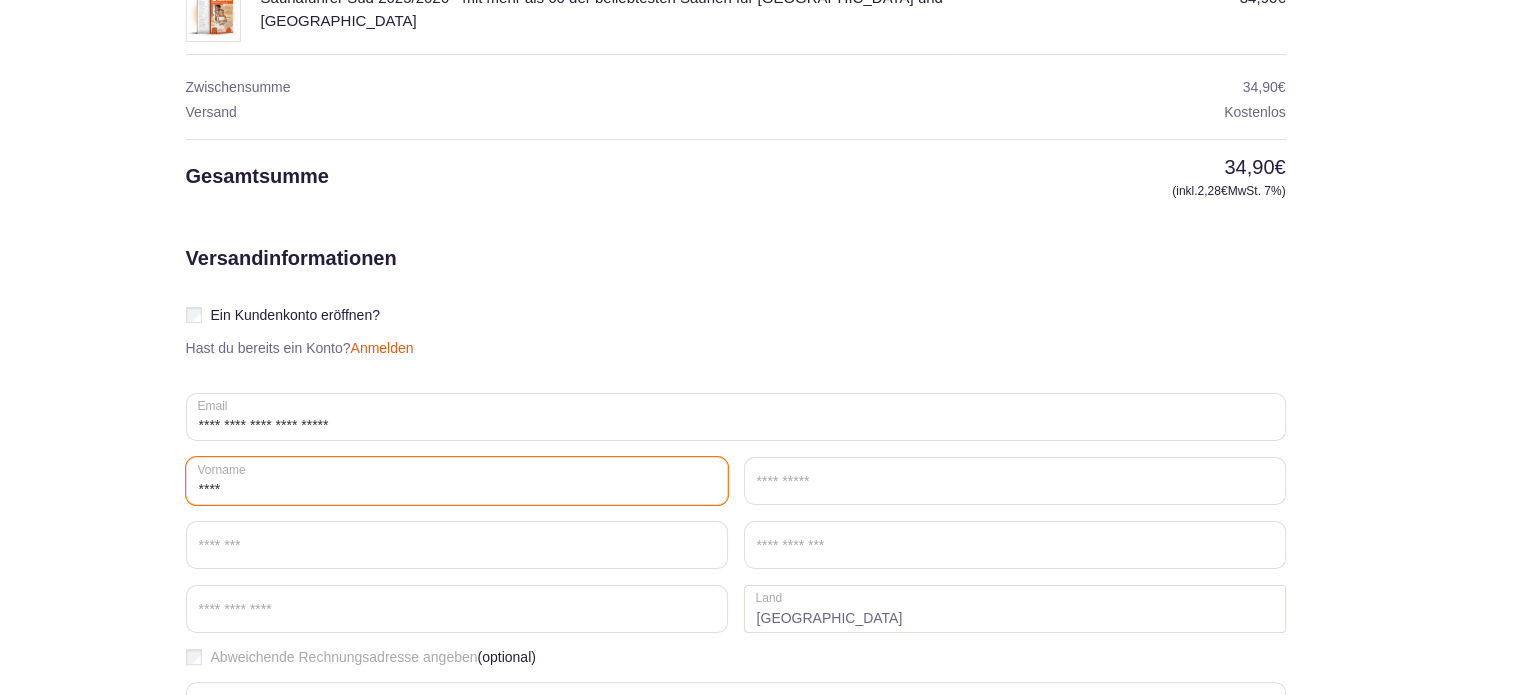 type on "****" 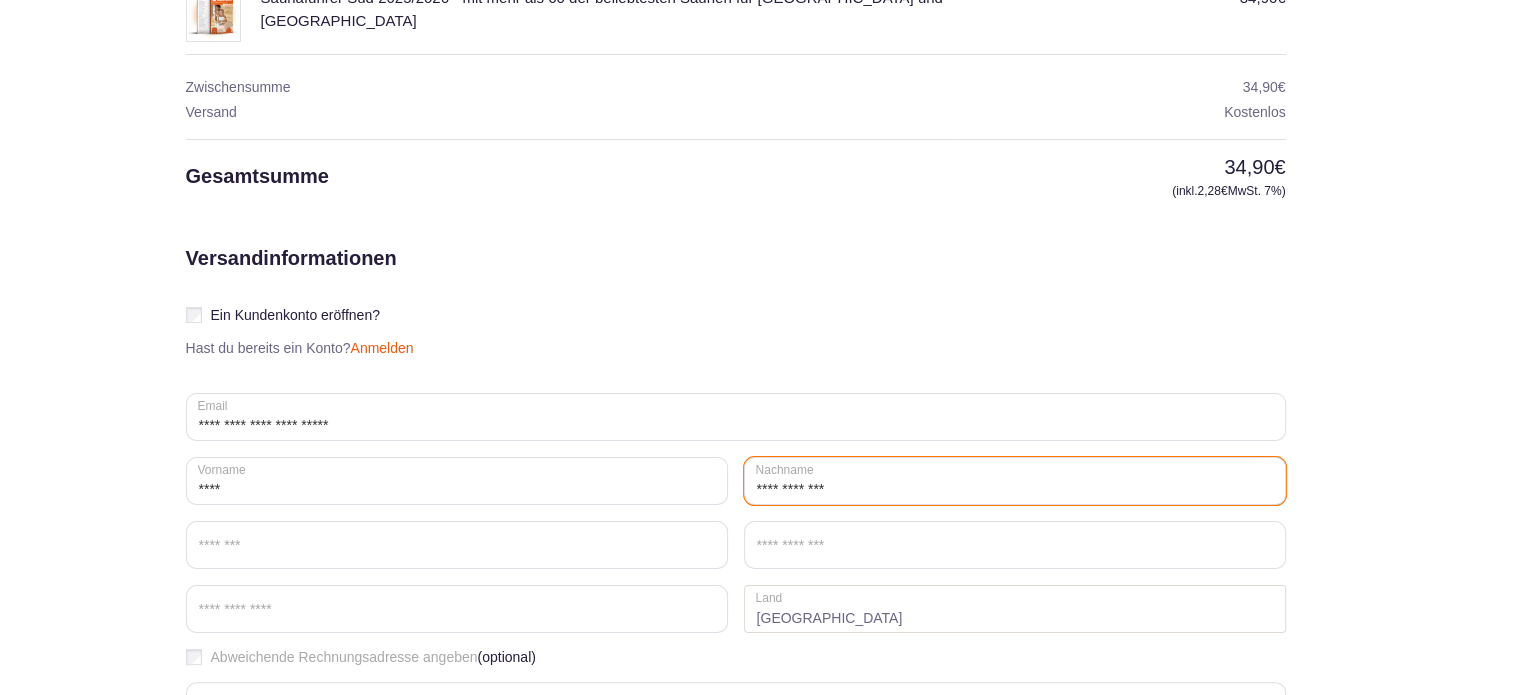 type on "**********" 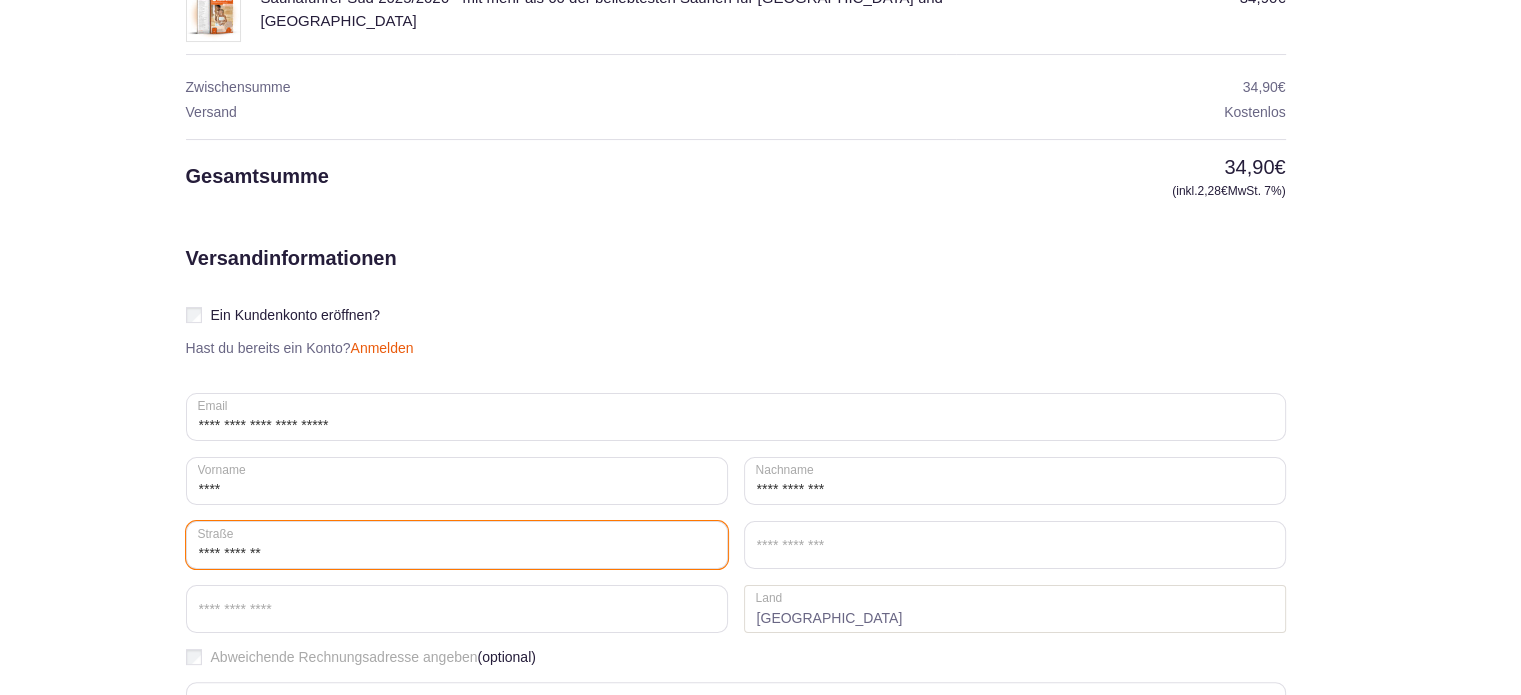 type on "**********" 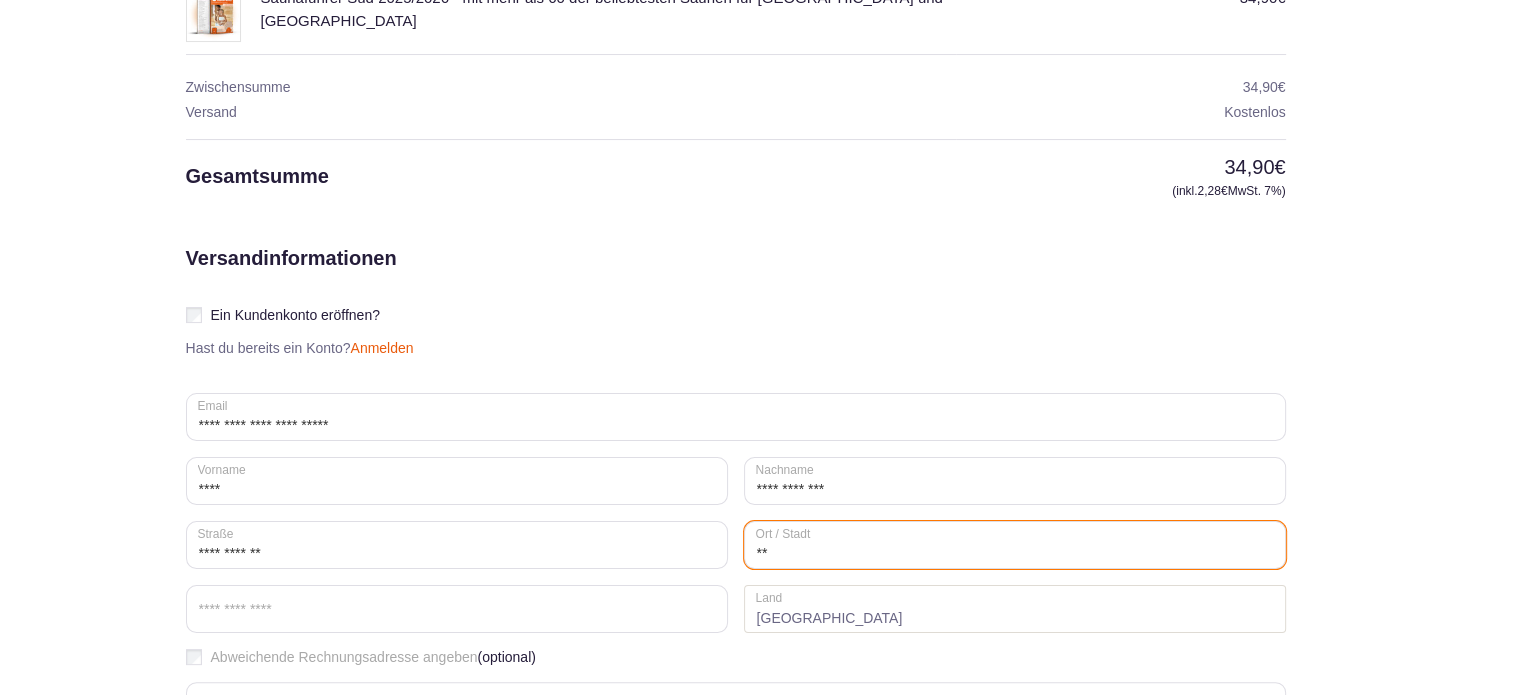 type on "*" 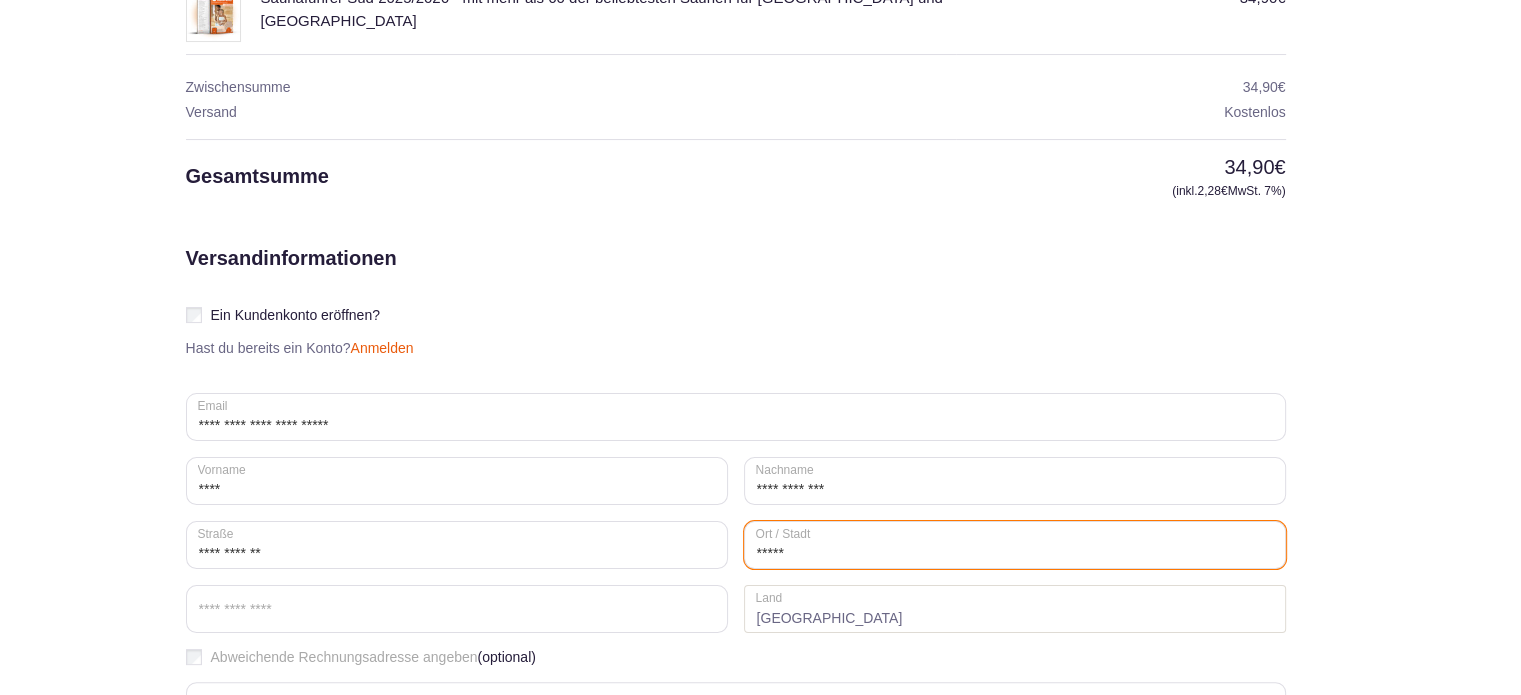 type on "*****" 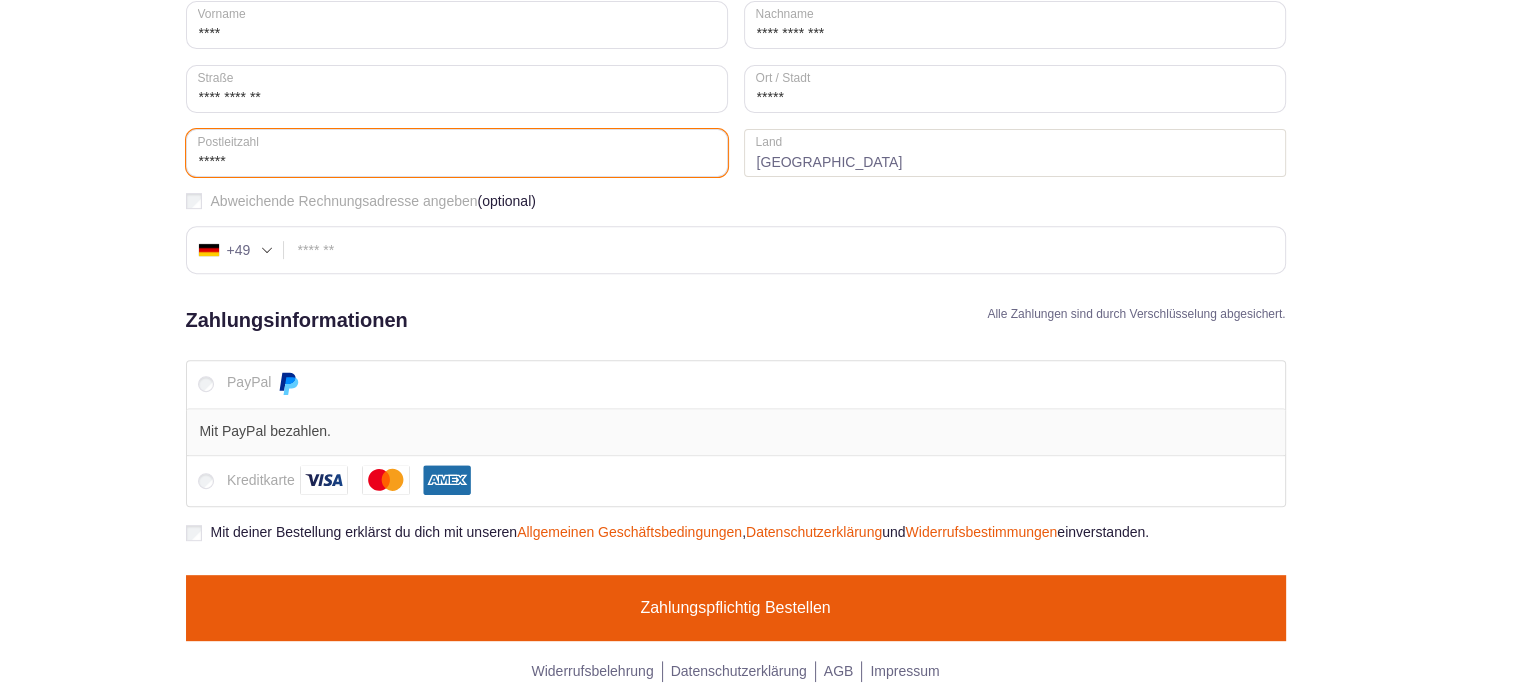 scroll, scrollTop: 757, scrollLeft: 0, axis: vertical 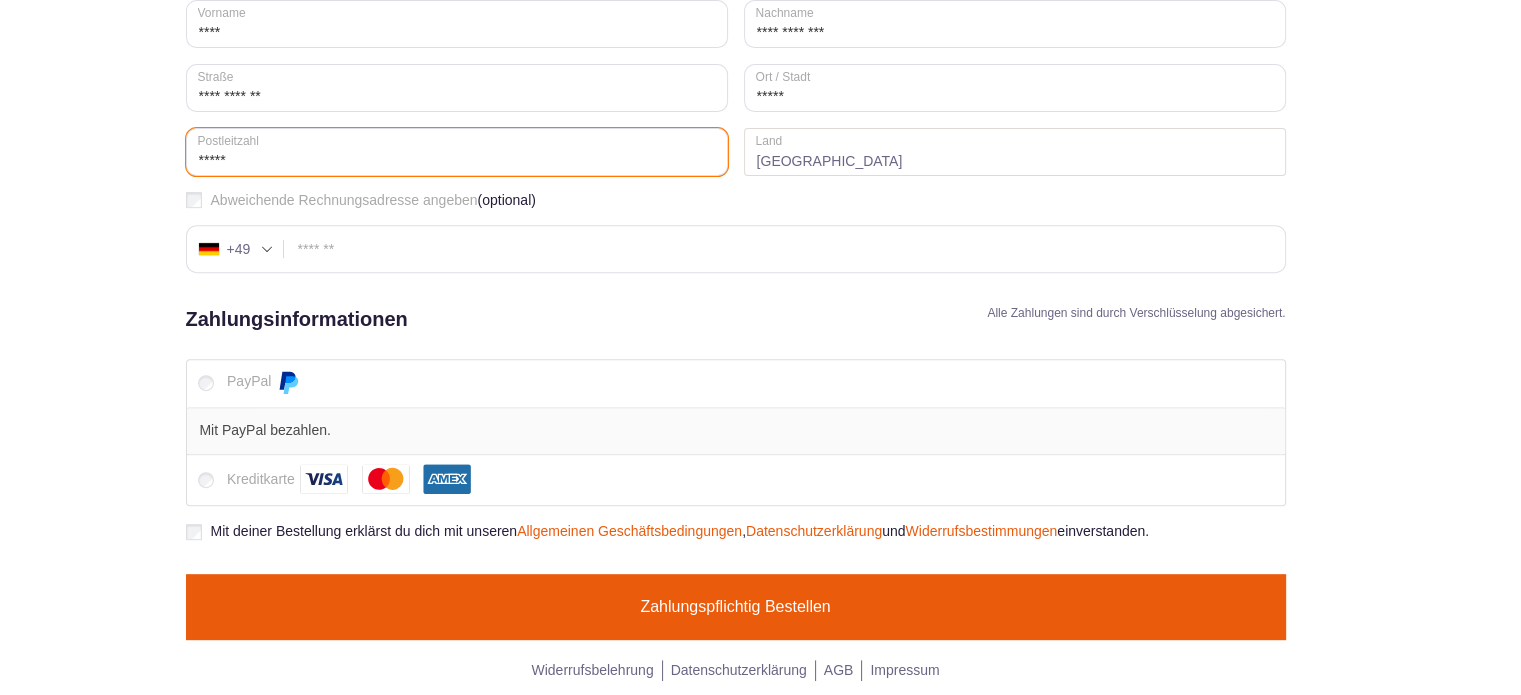 type on "*****" 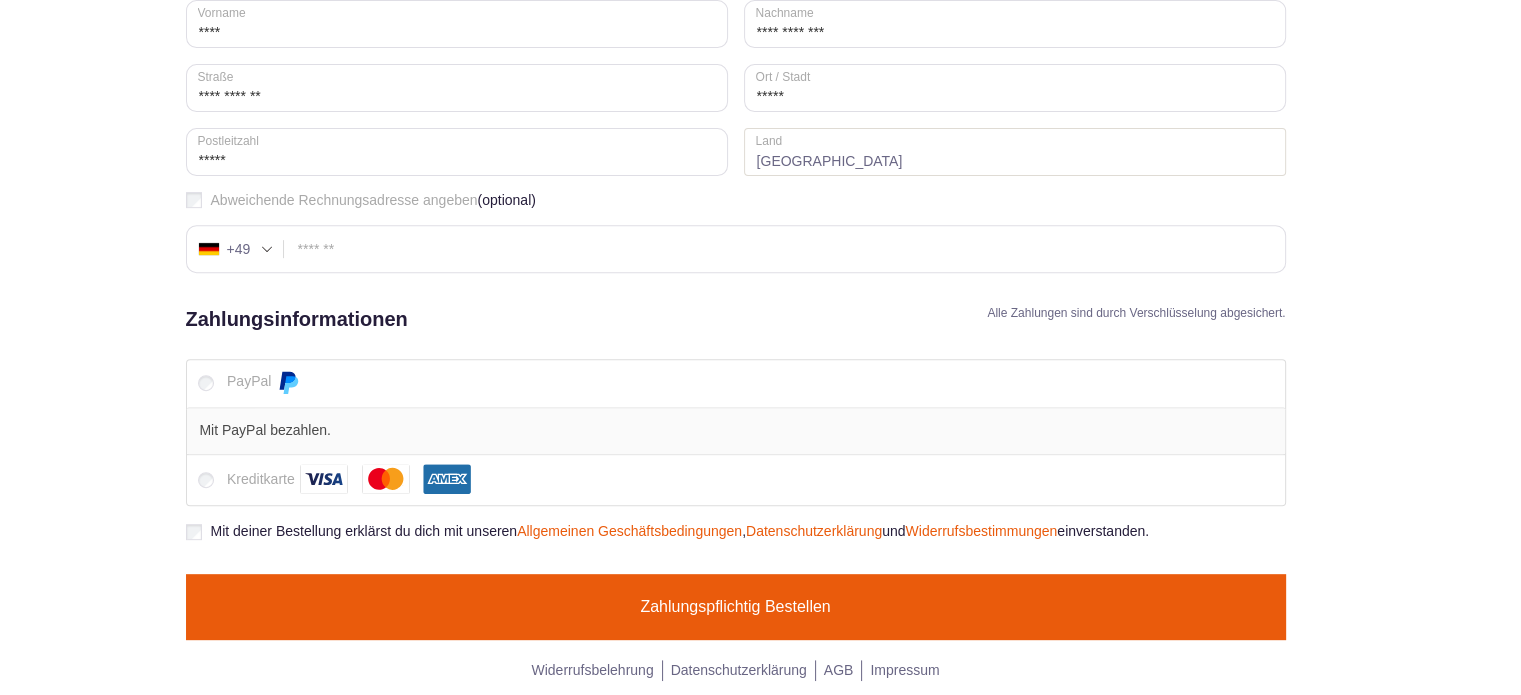 click on "Zahlungspflichtig bestellen" at bounding box center [736, 607] 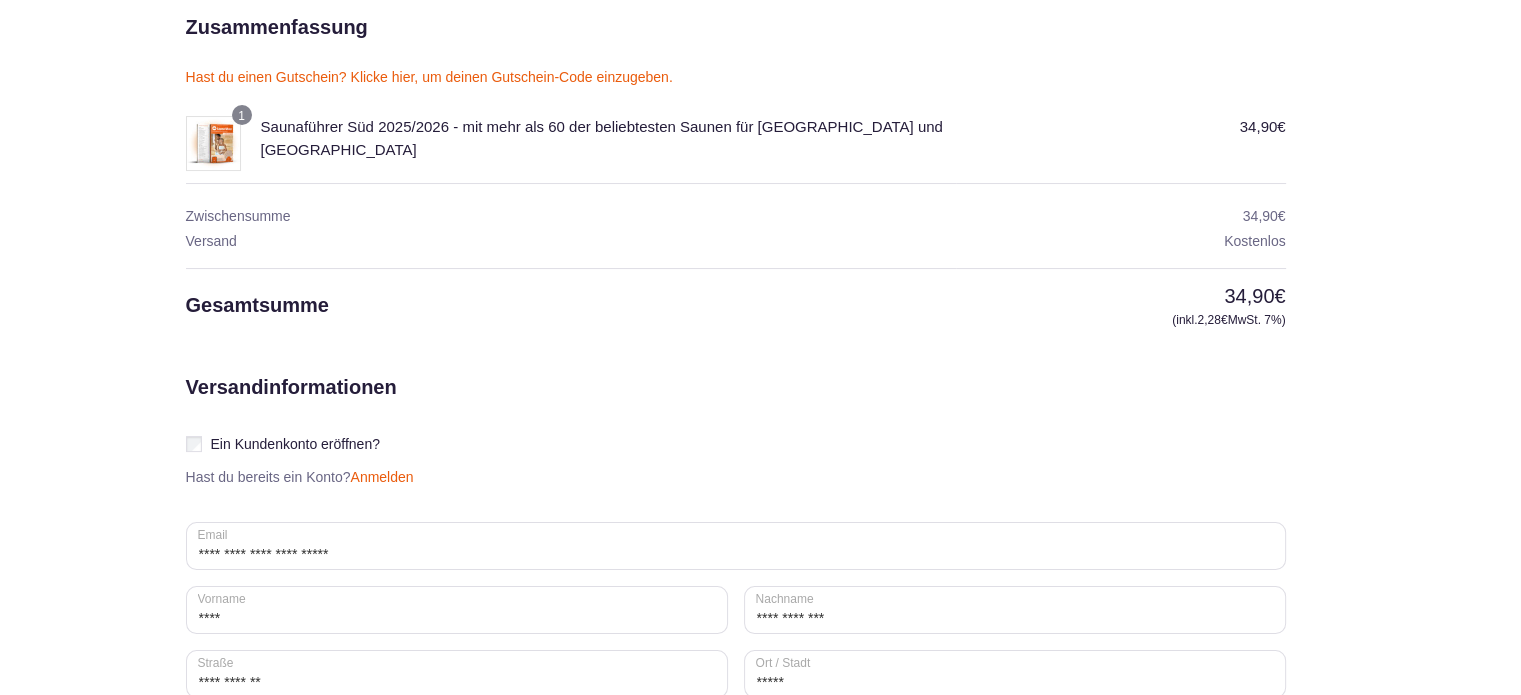 scroll, scrollTop: 83, scrollLeft: 0, axis: vertical 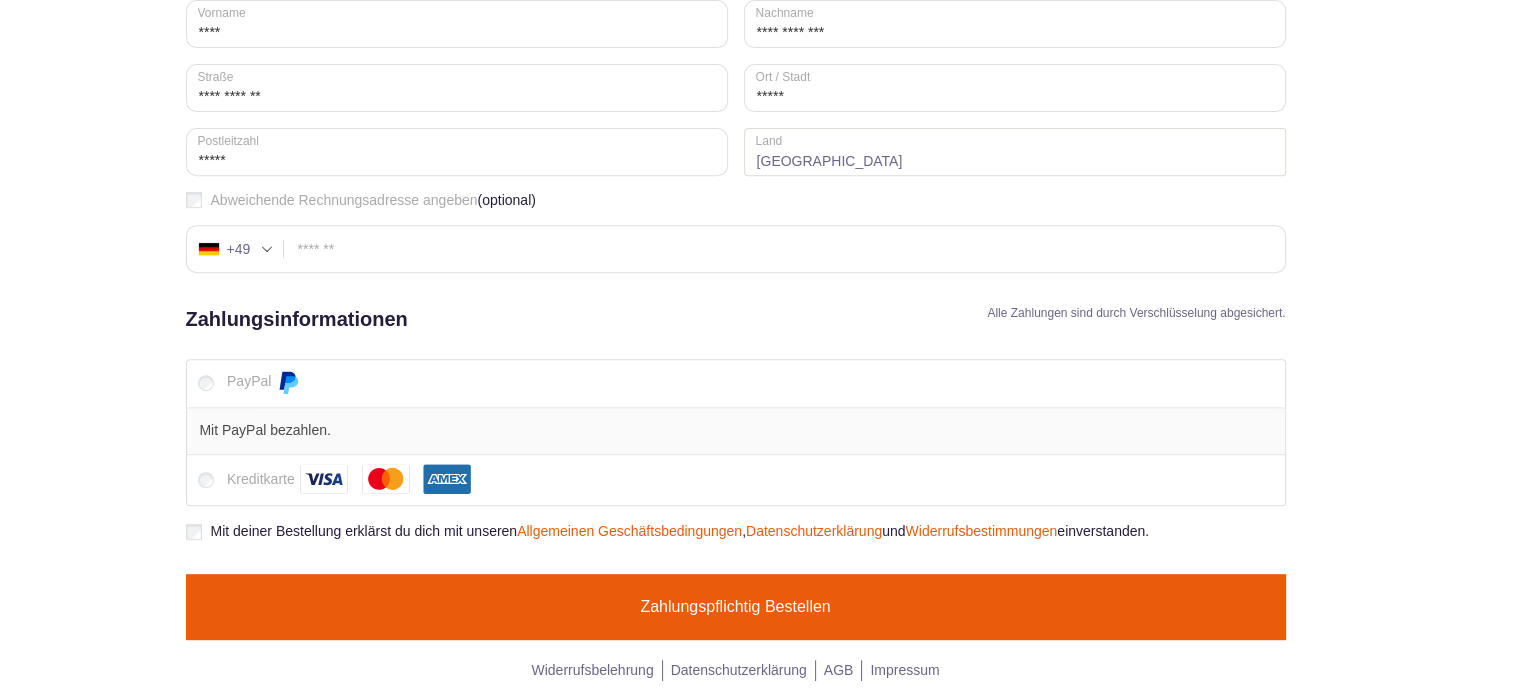 click on "Zahlungspflichtig bestellen" at bounding box center (736, 607) 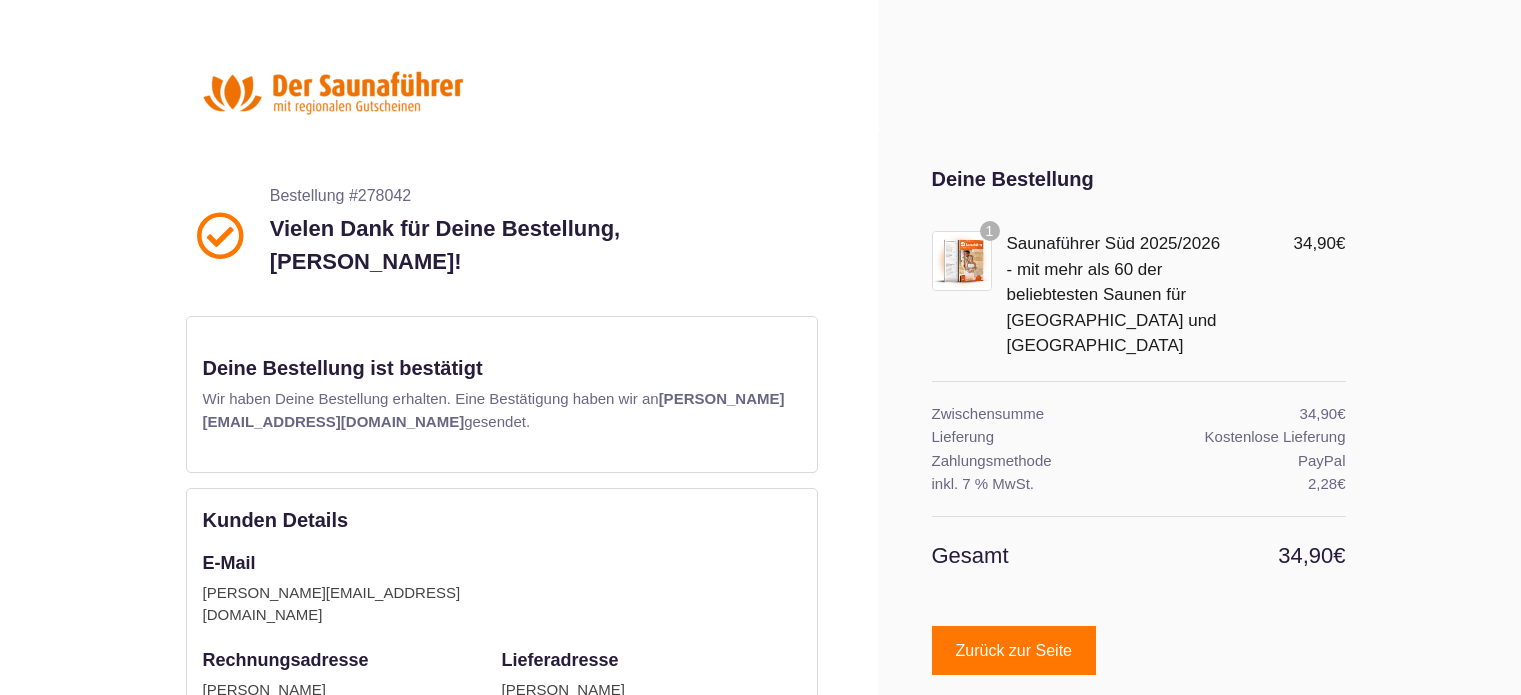 scroll, scrollTop: 0, scrollLeft: 0, axis: both 